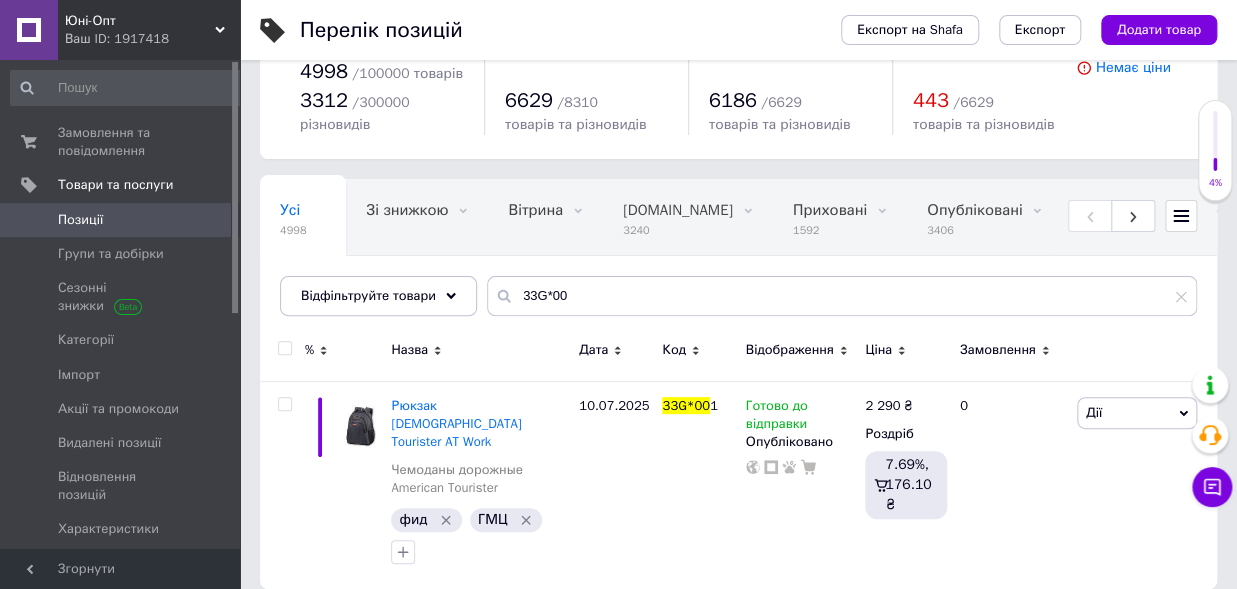 scroll, scrollTop: 71, scrollLeft: 0, axis: vertical 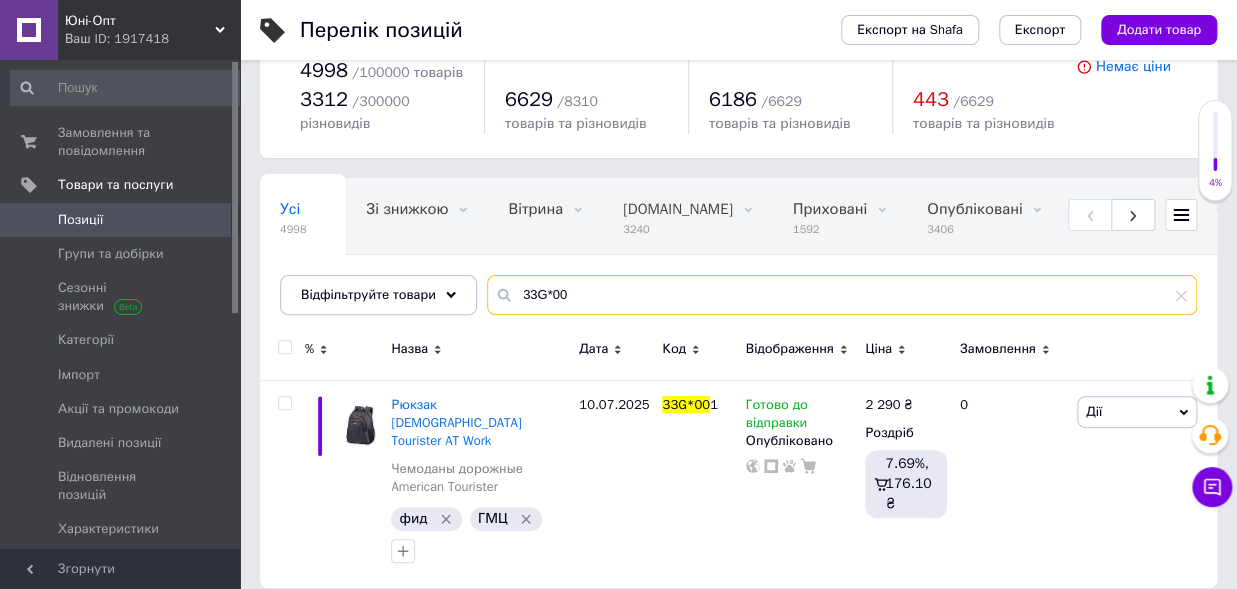drag, startPoint x: 600, startPoint y: 294, endPoint x: 389, endPoint y: 292, distance: 211.00948 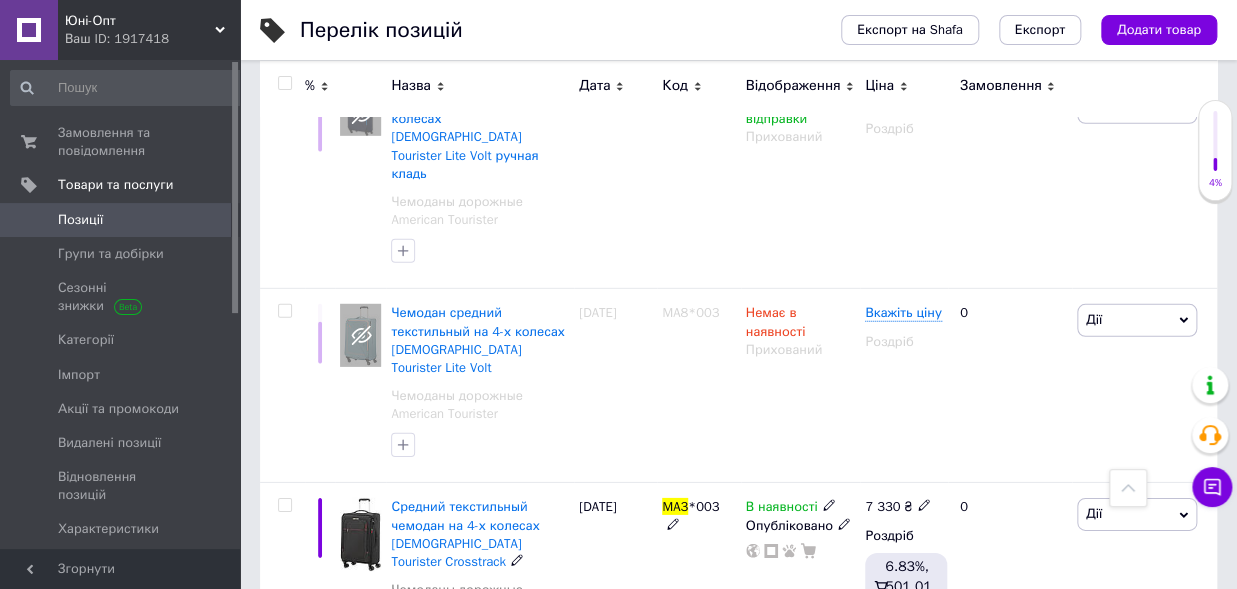 scroll, scrollTop: 2380, scrollLeft: 0, axis: vertical 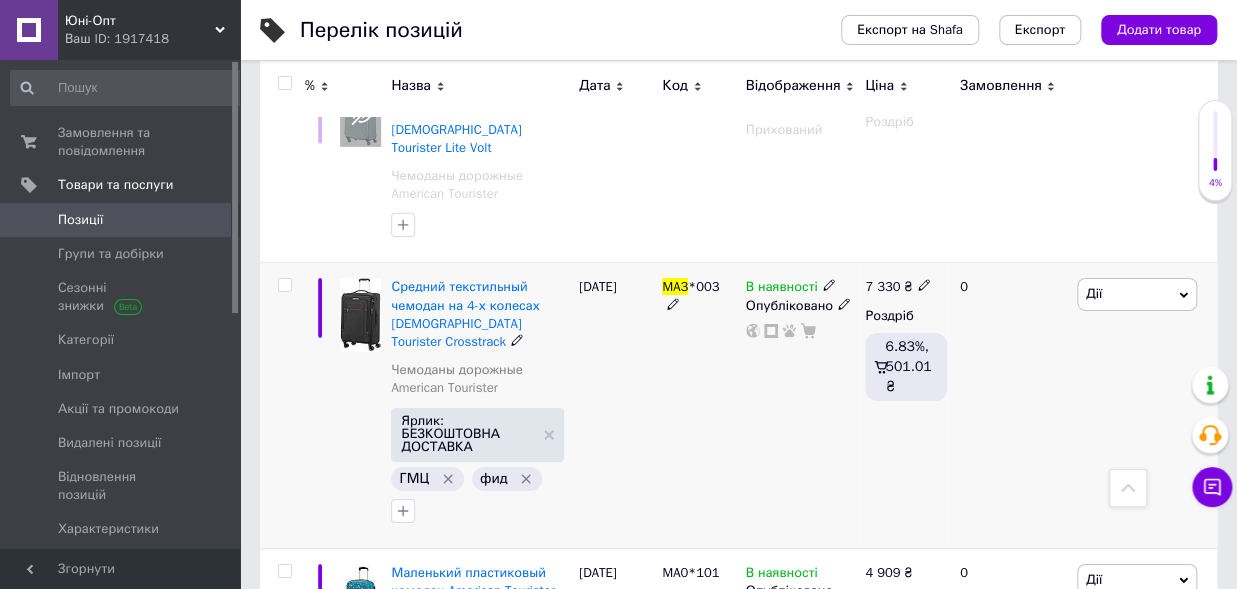 type on "MA3" 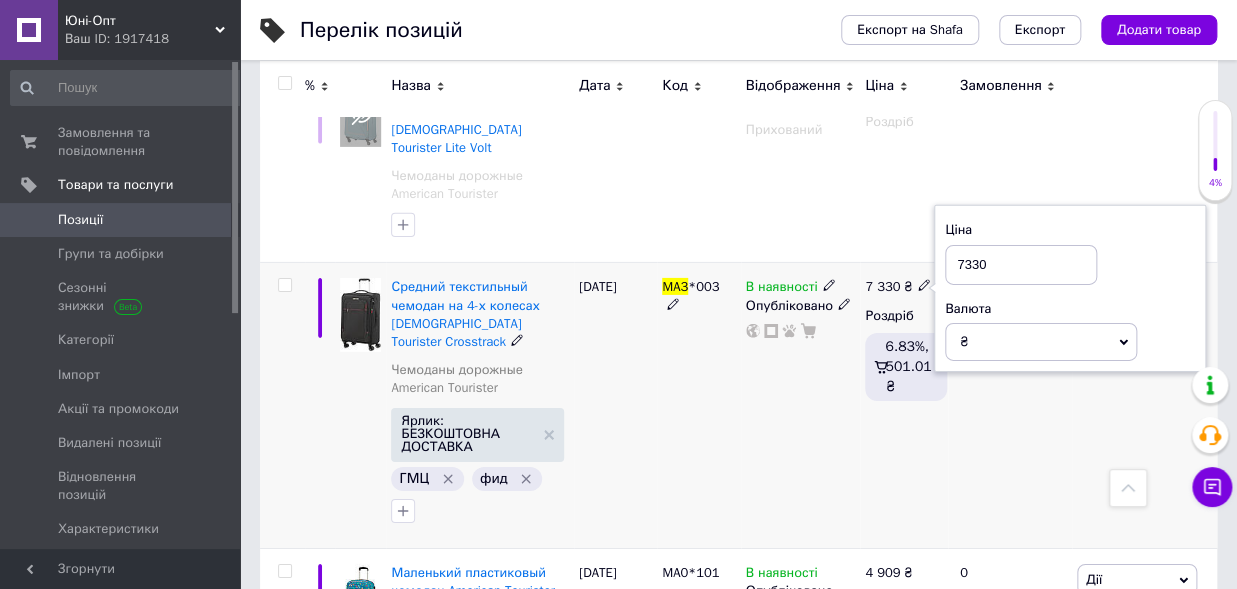 drag, startPoint x: 999, startPoint y: 148, endPoint x: 922, endPoint y: 148, distance: 77 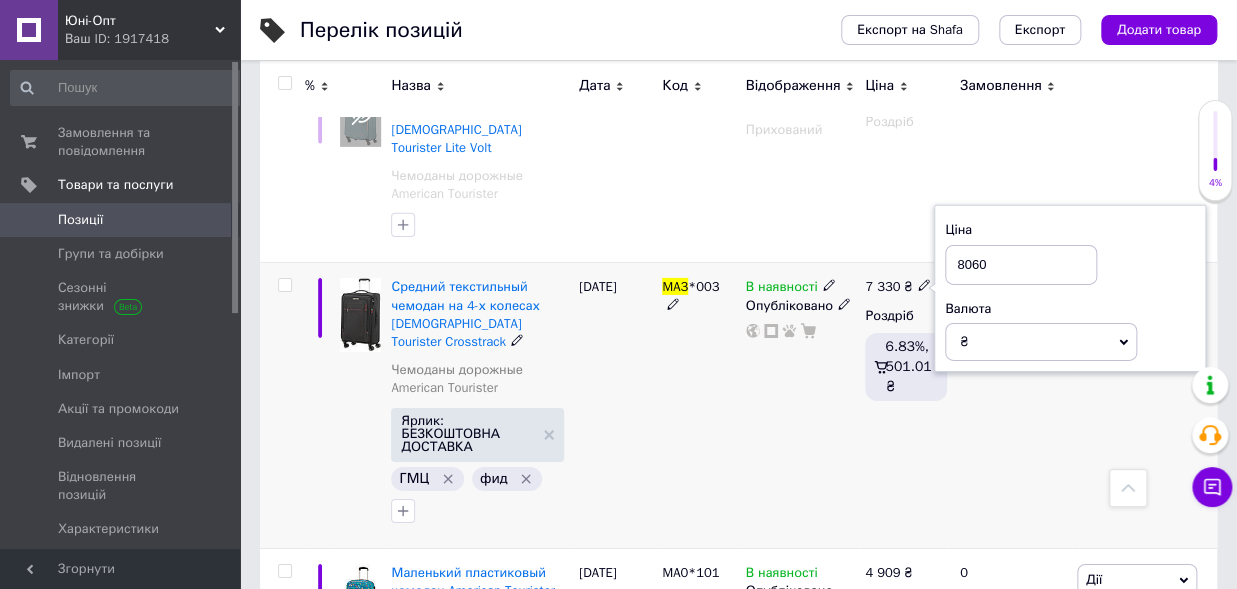 type on "8060" 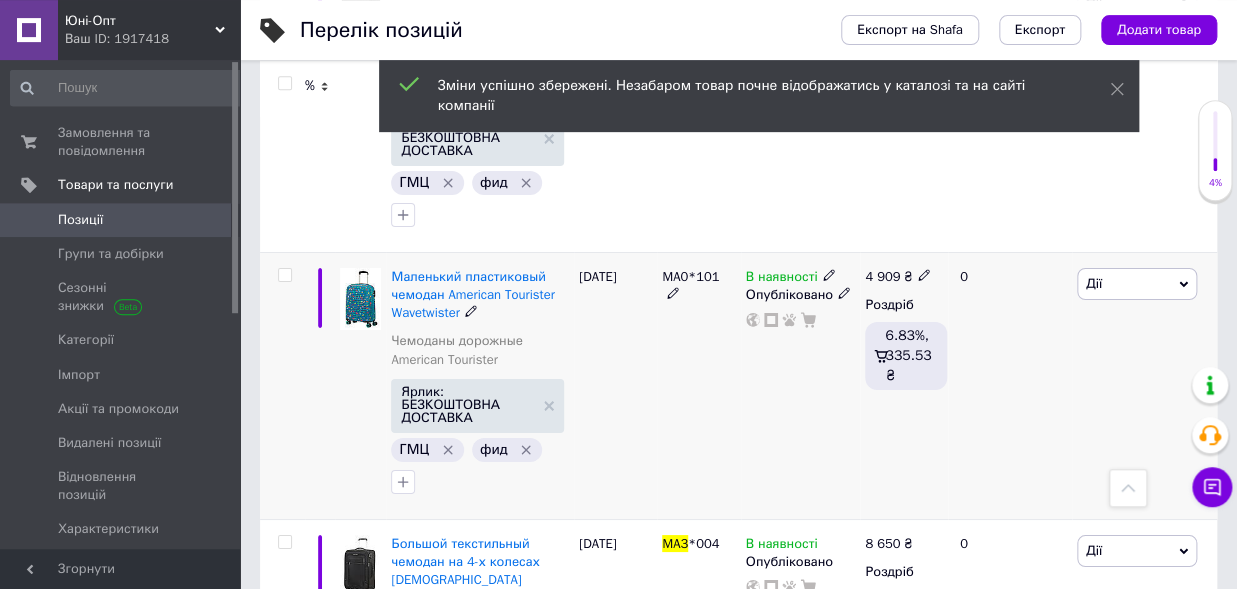 scroll, scrollTop: 2710, scrollLeft: 0, axis: vertical 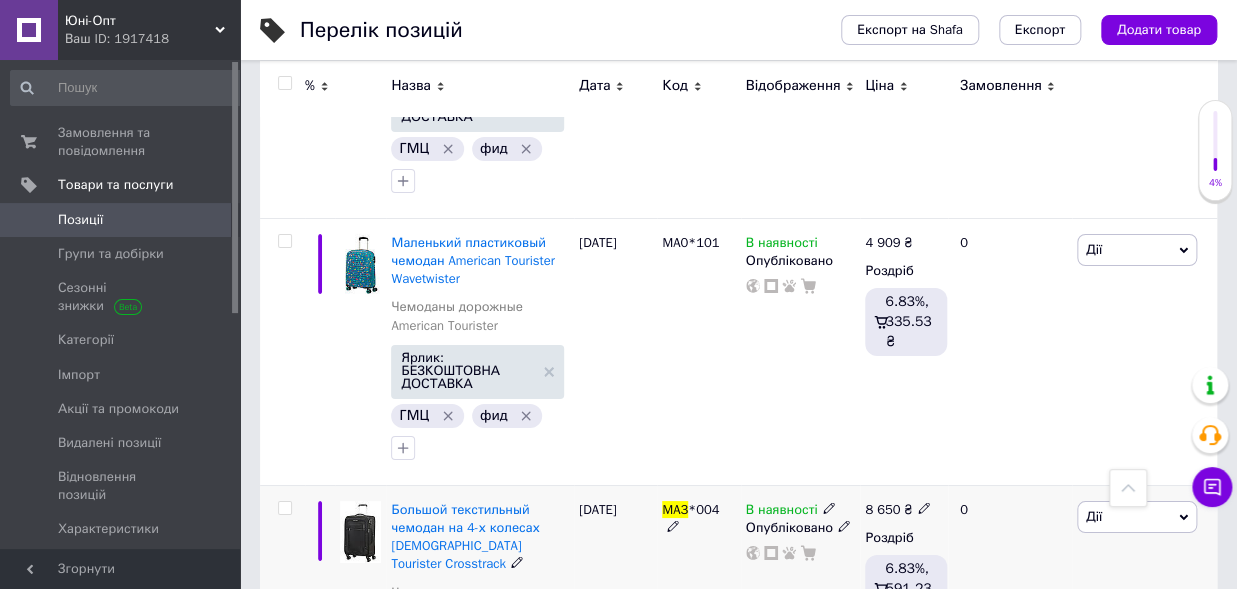 click 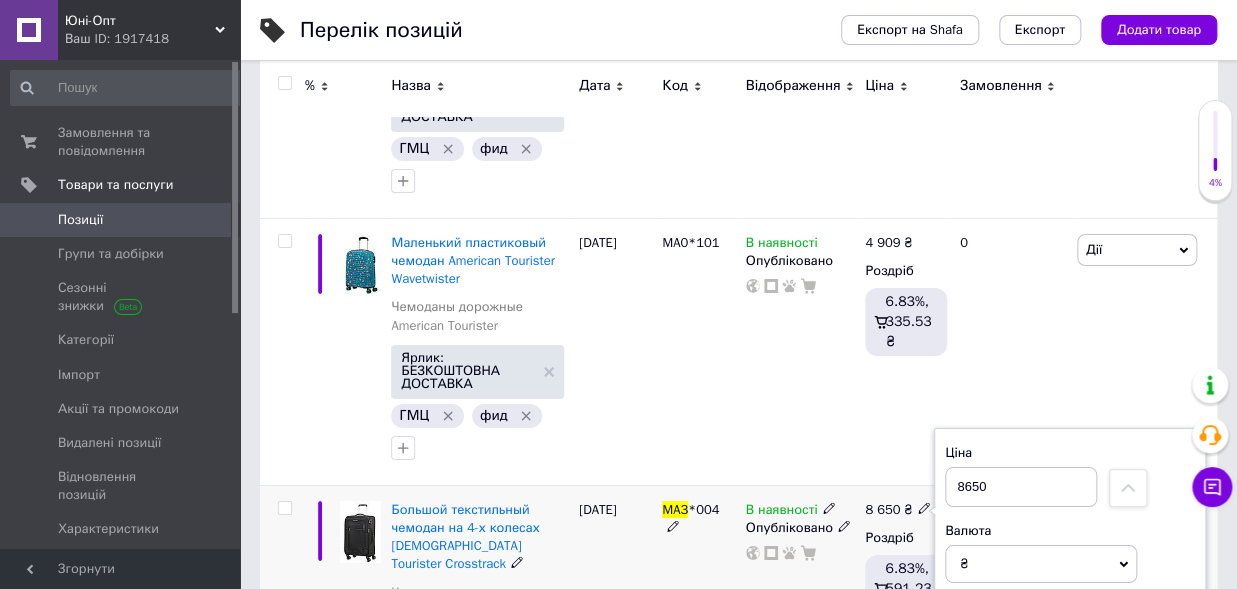 drag, startPoint x: 1020, startPoint y: 361, endPoint x: 900, endPoint y: 357, distance: 120.06665 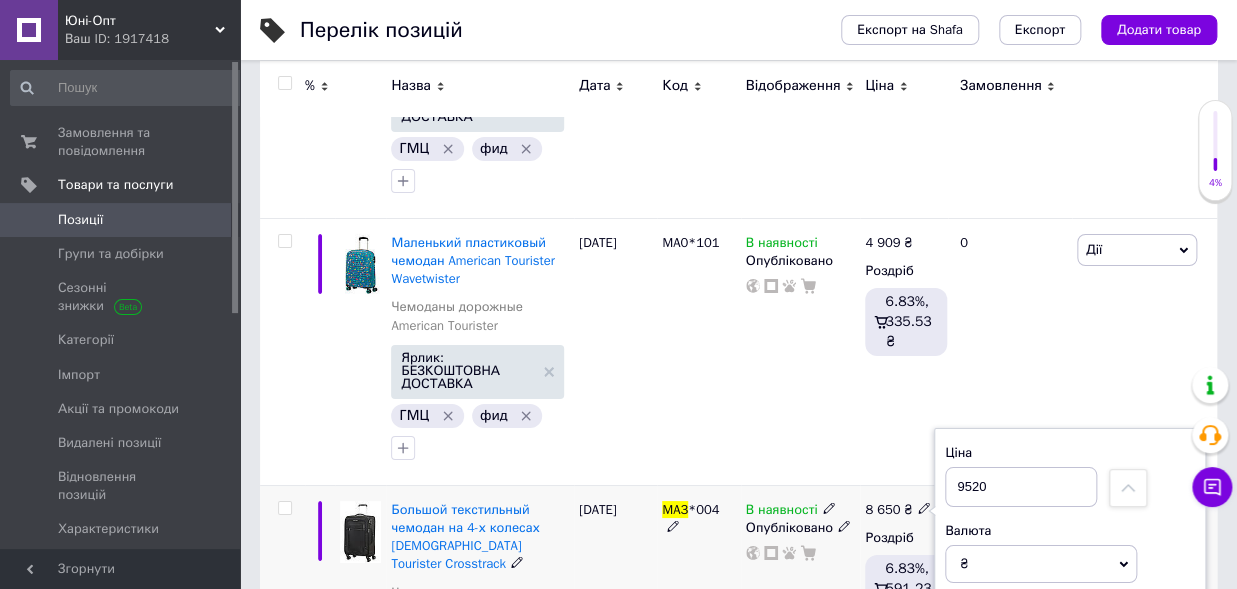type on "9520" 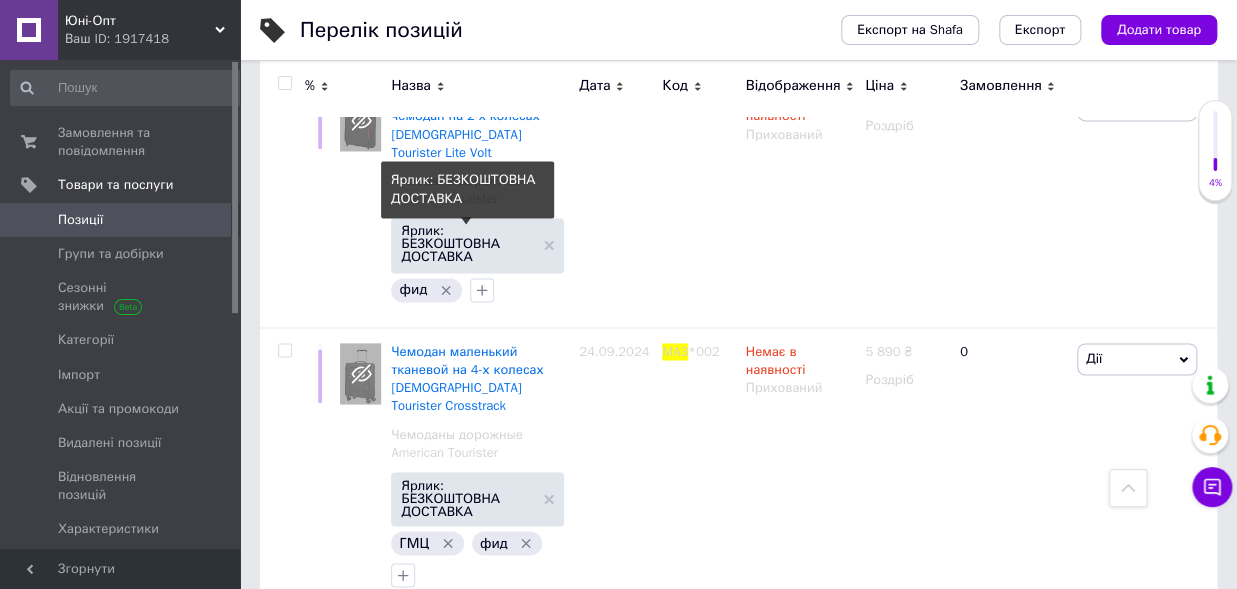 scroll, scrollTop: 0, scrollLeft: 0, axis: both 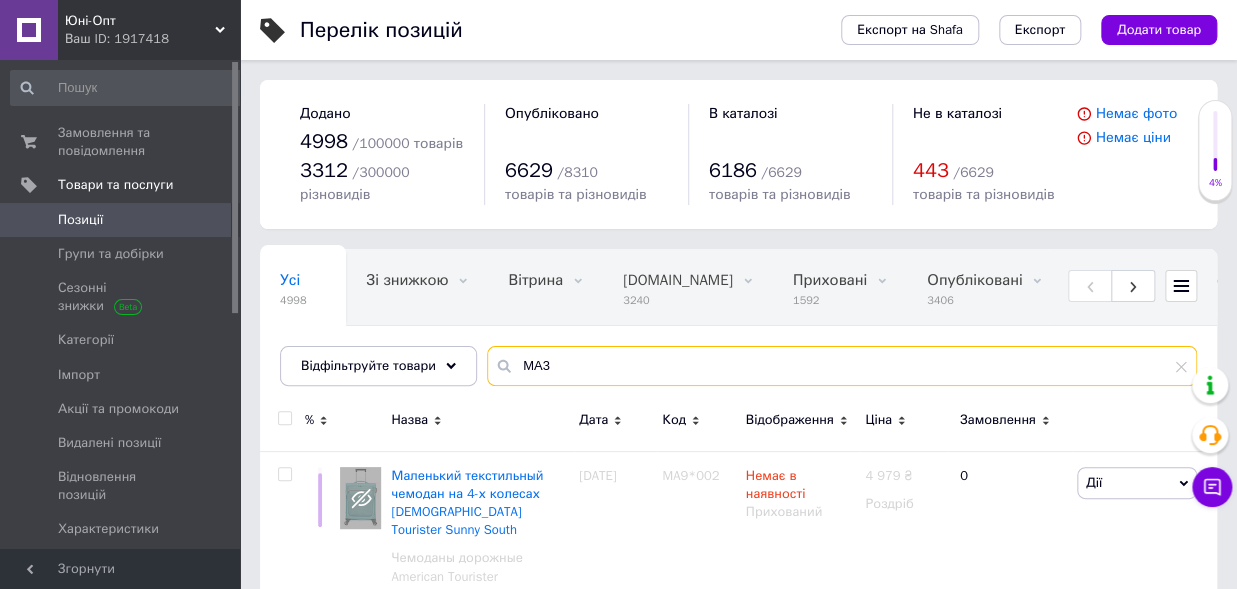 drag, startPoint x: 564, startPoint y: 380, endPoint x: 440, endPoint y: 343, distance: 129.40247 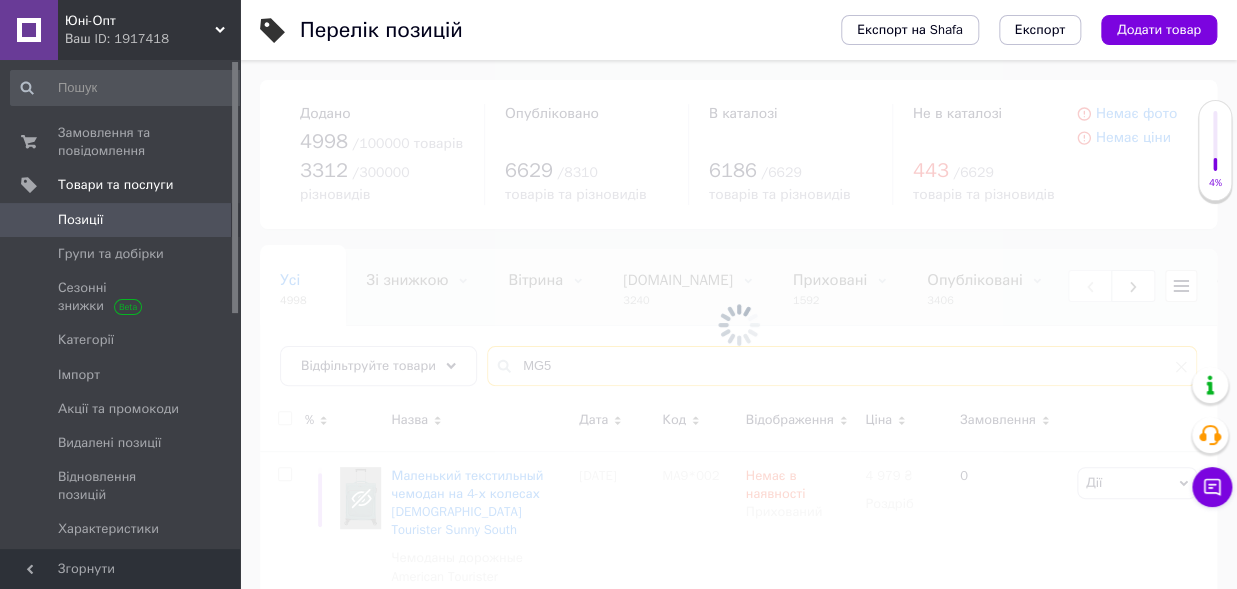 type on "MG5" 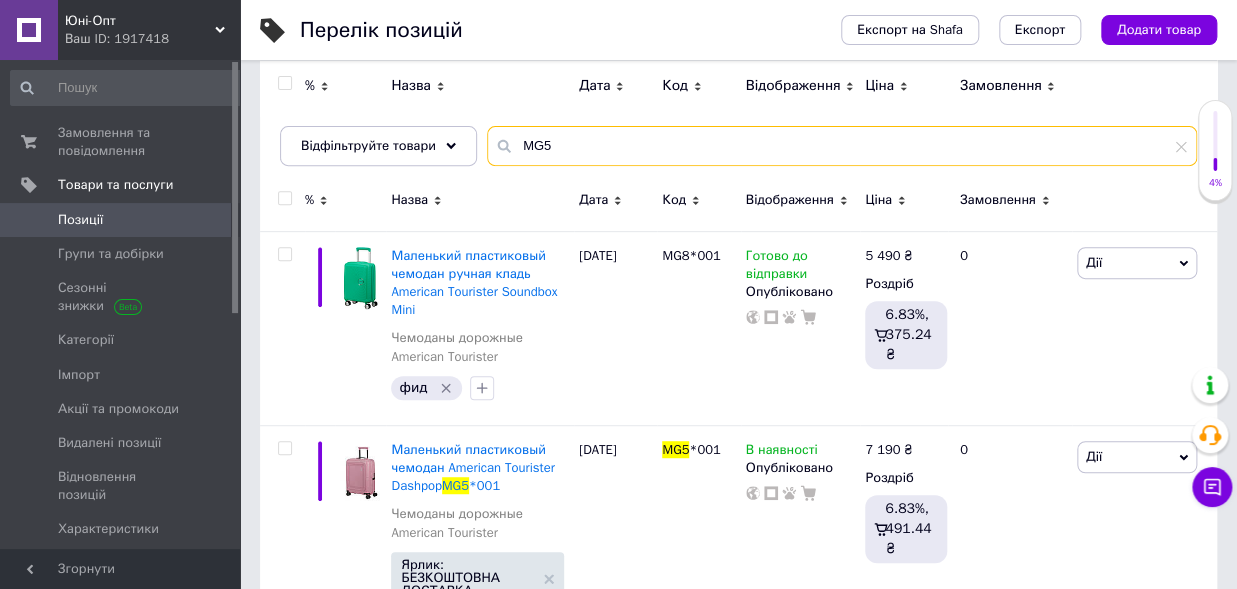 scroll, scrollTop: 440, scrollLeft: 0, axis: vertical 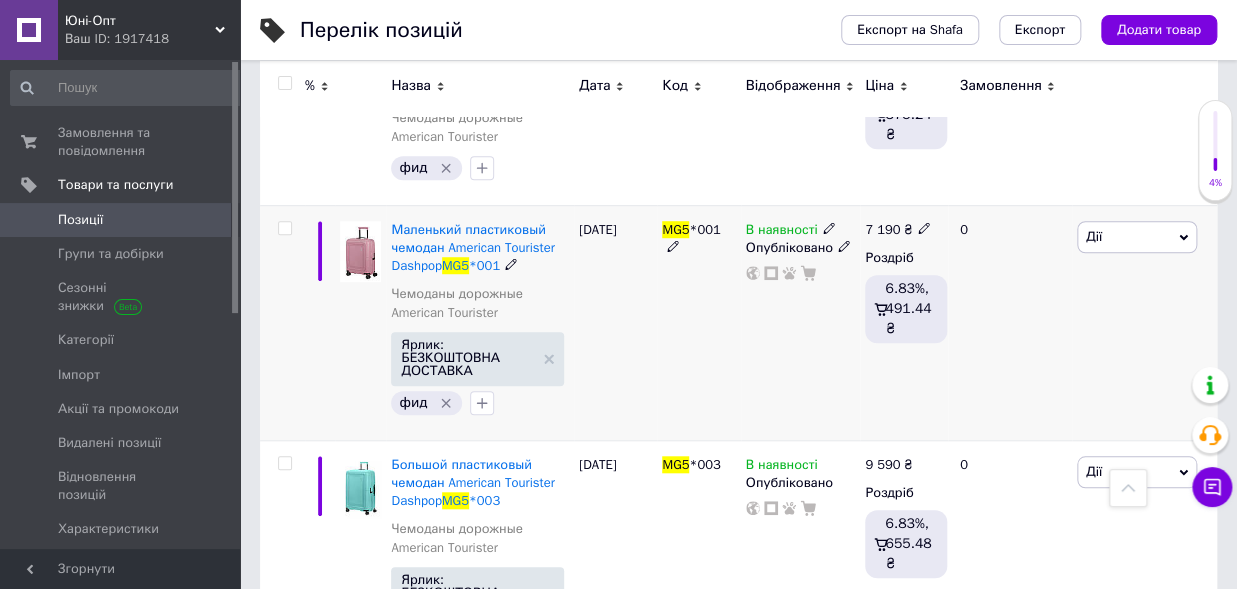 click 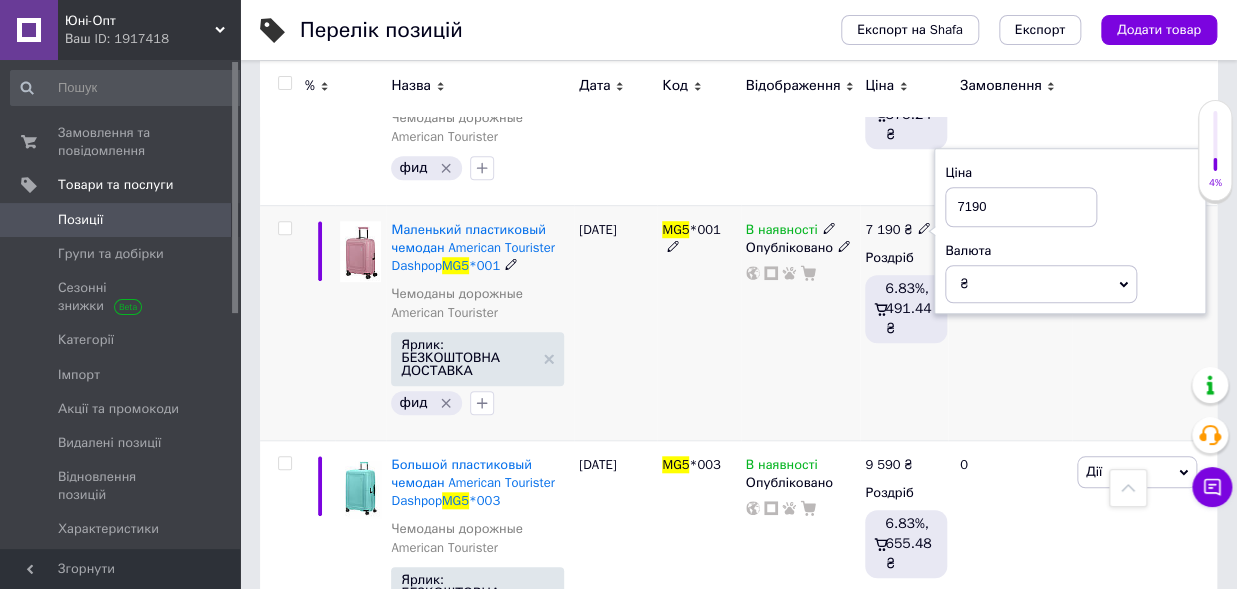 drag, startPoint x: 999, startPoint y: 204, endPoint x: 934, endPoint y: 206, distance: 65.03076 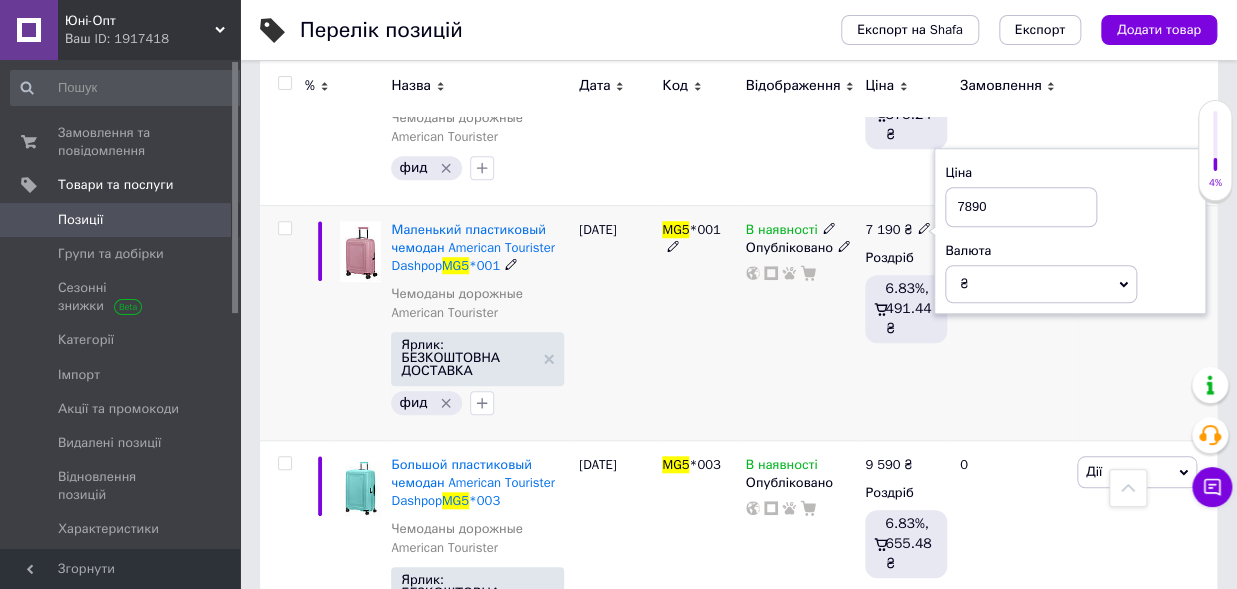 type on "7890" 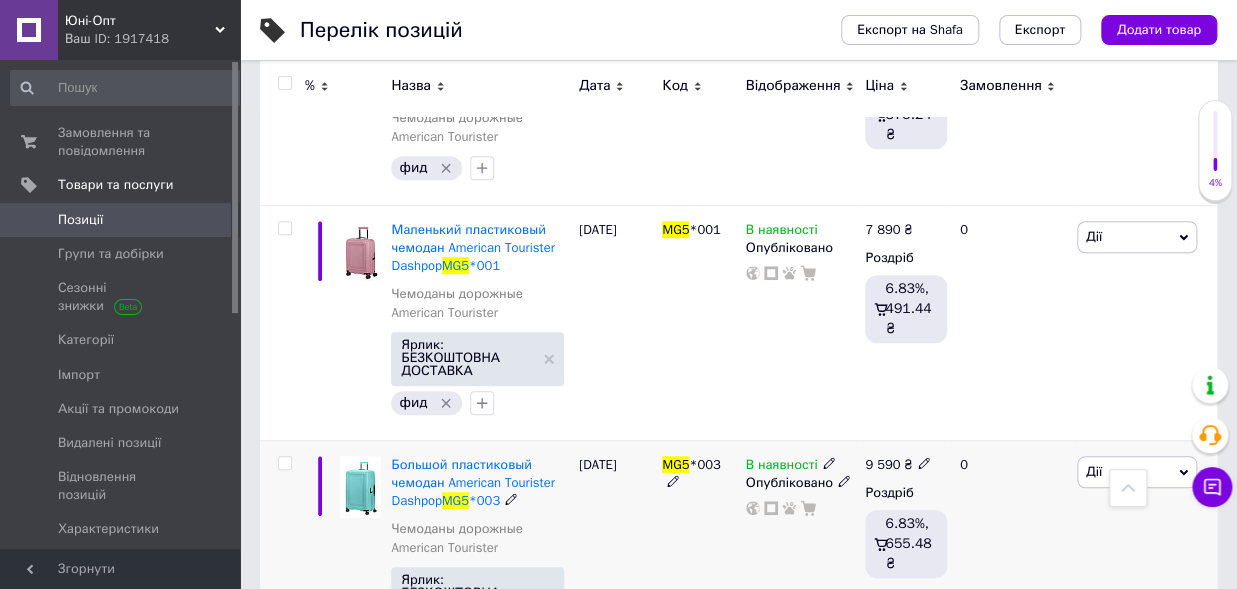click 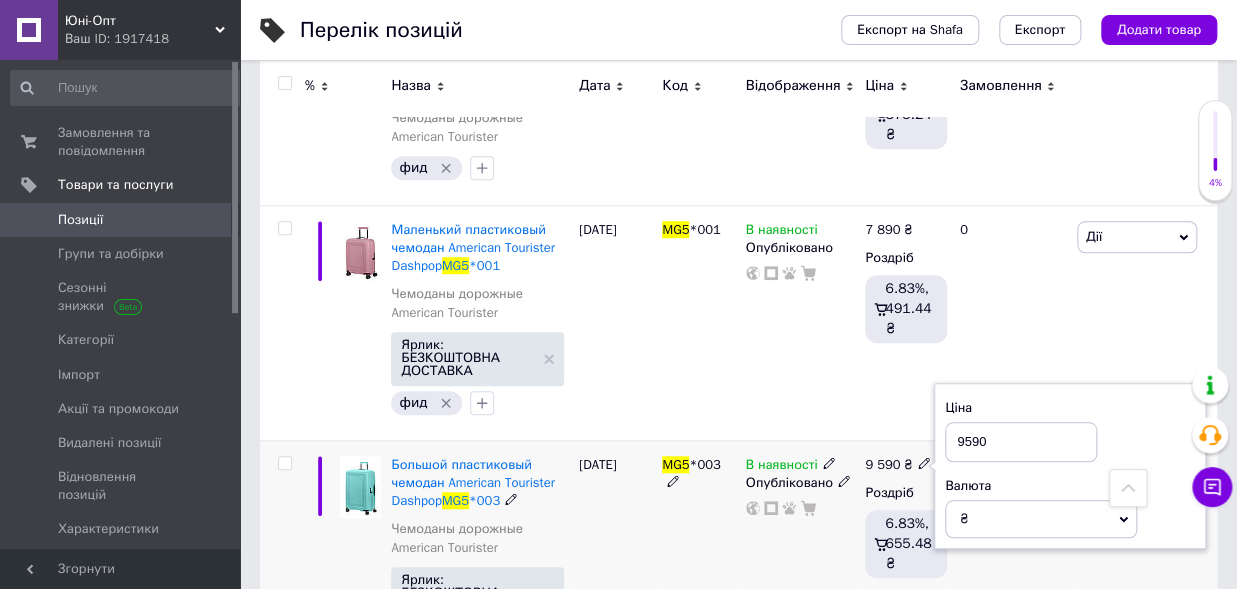 drag, startPoint x: 1011, startPoint y: 439, endPoint x: 934, endPoint y: 436, distance: 77.05842 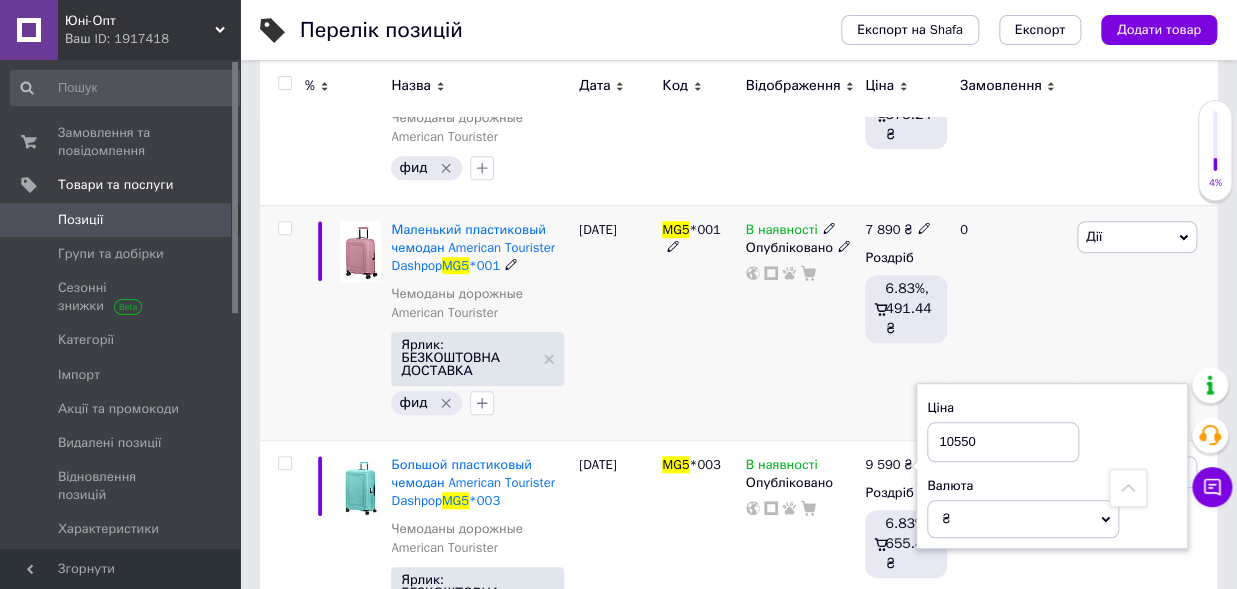 type on "10550" 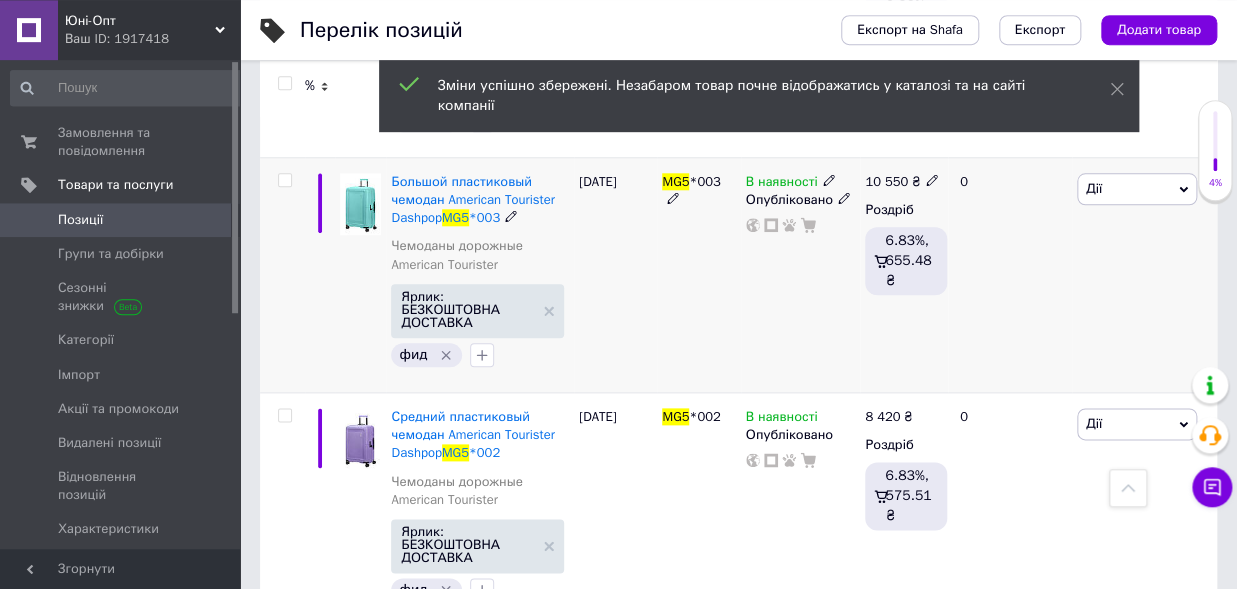 scroll, scrollTop: 778, scrollLeft: 0, axis: vertical 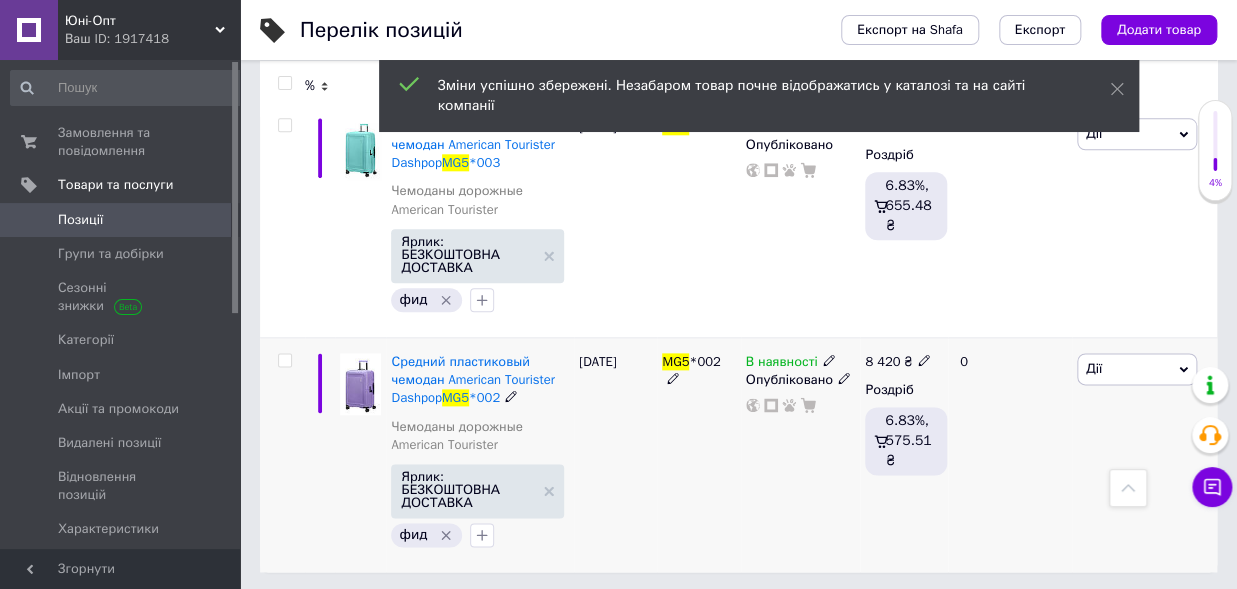 click 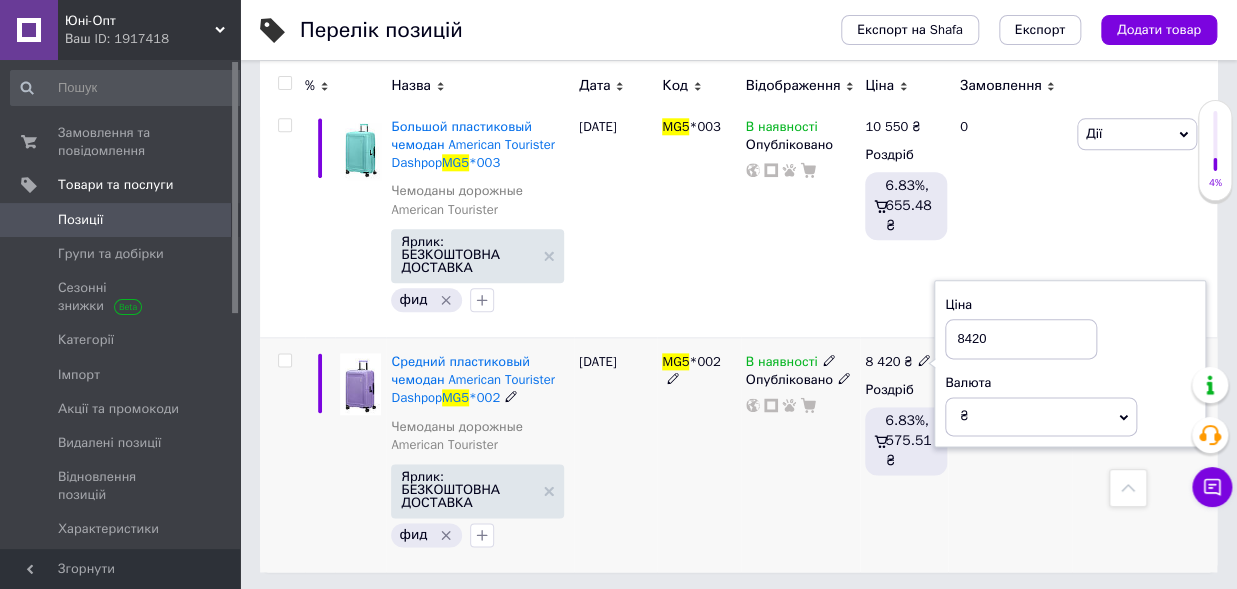 drag, startPoint x: 1000, startPoint y: 342, endPoint x: 931, endPoint y: 335, distance: 69.354164 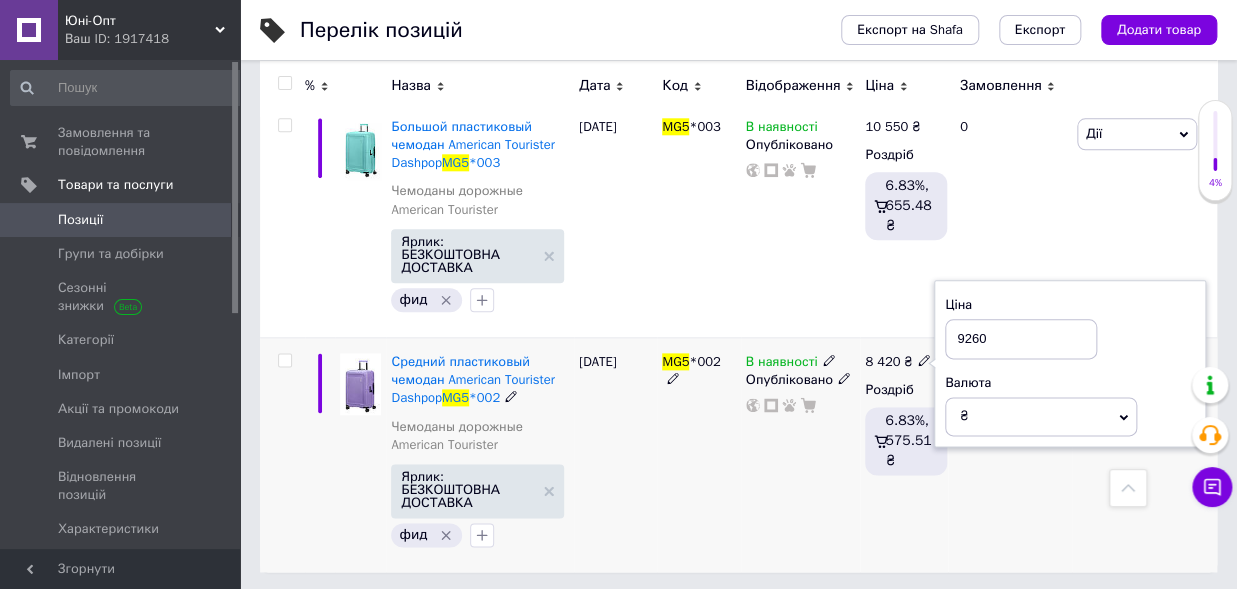 type on "9260" 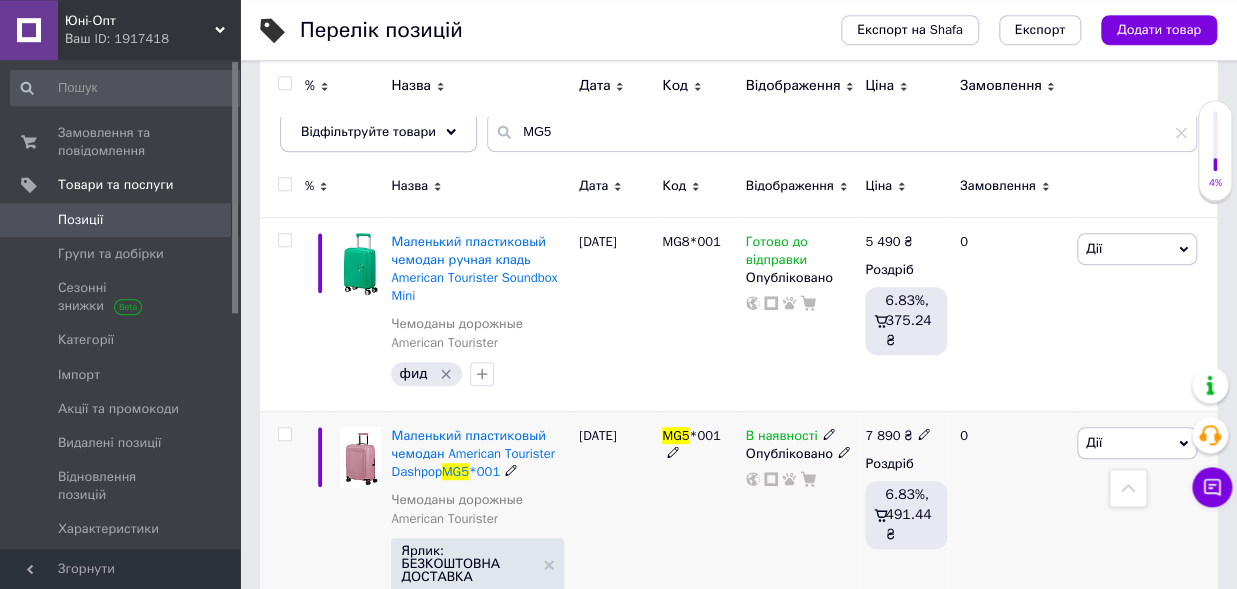 scroll, scrollTop: 228, scrollLeft: 0, axis: vertical 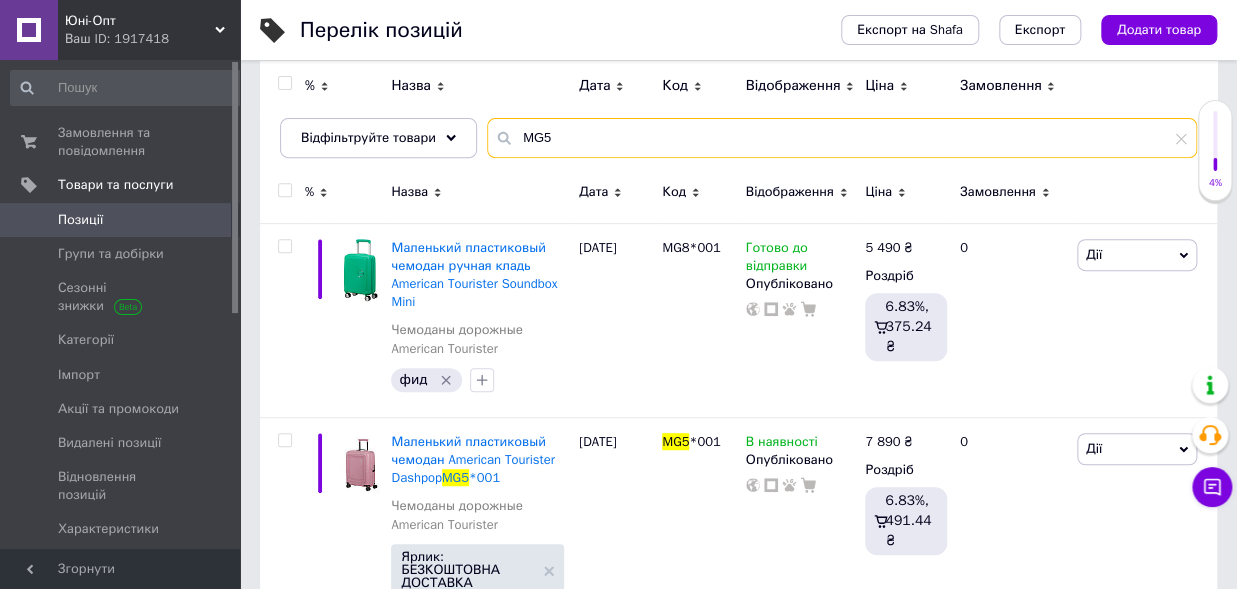 drag, startPoint x: 575, startPoint y: 138, endPoint x: 411, endPoint y: 119, distance: 165.09694 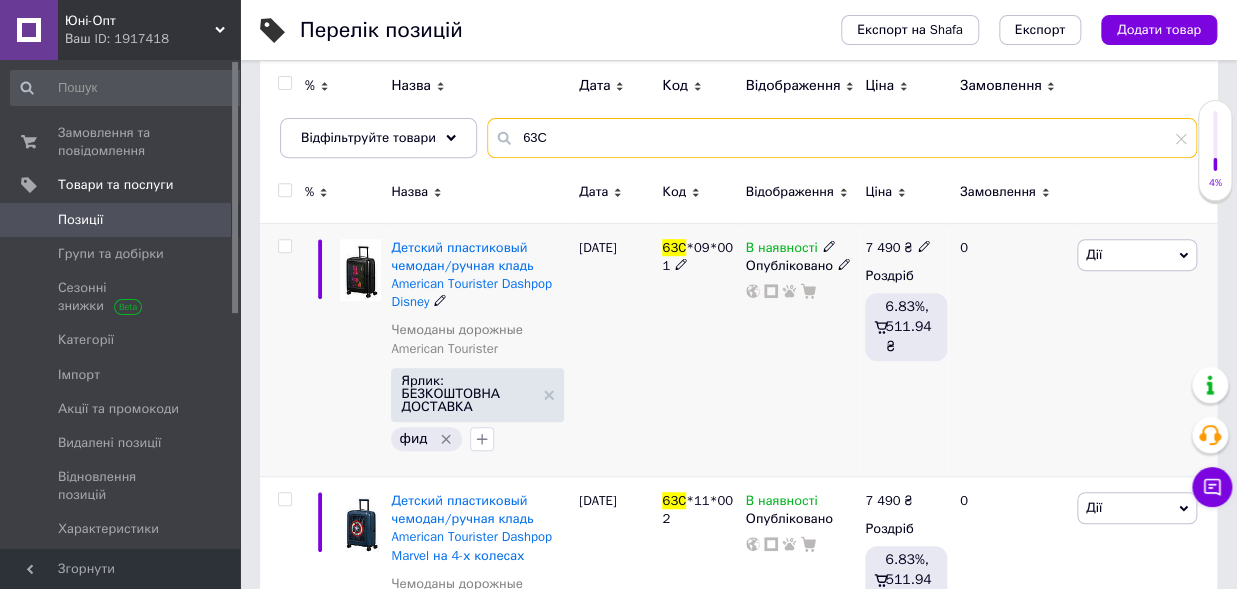 type on "63C" 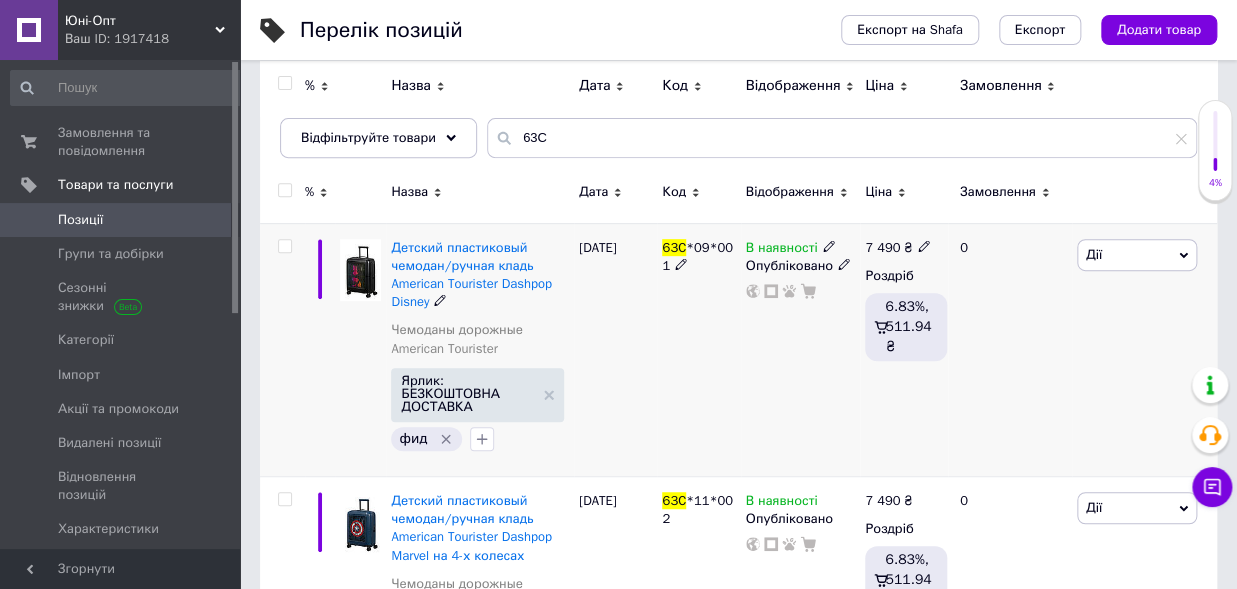 click 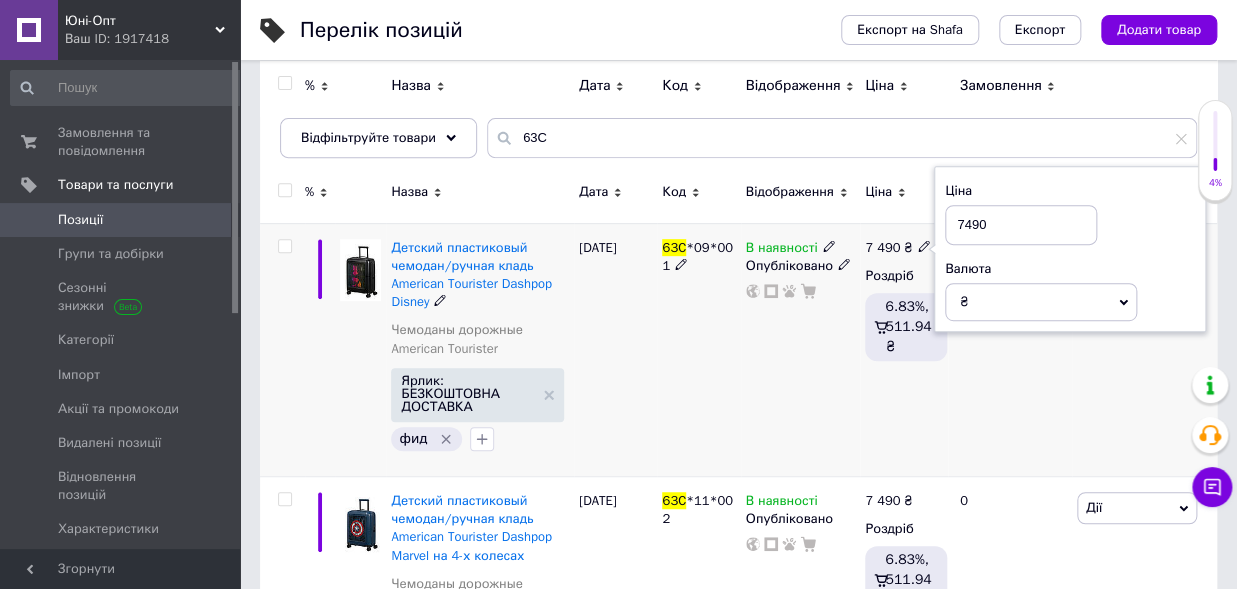 drag, startPoint x: 1008, startPoint y: 231, endPoint x: 943, endPoint y: 223, distance: 65.490456 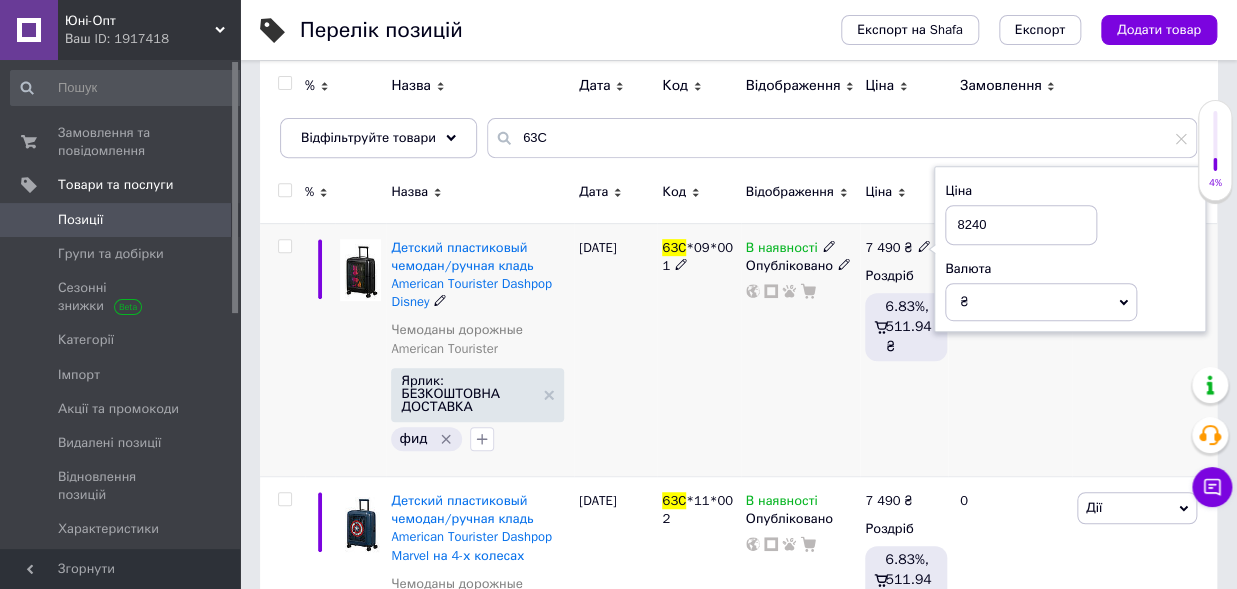 type on "8240" 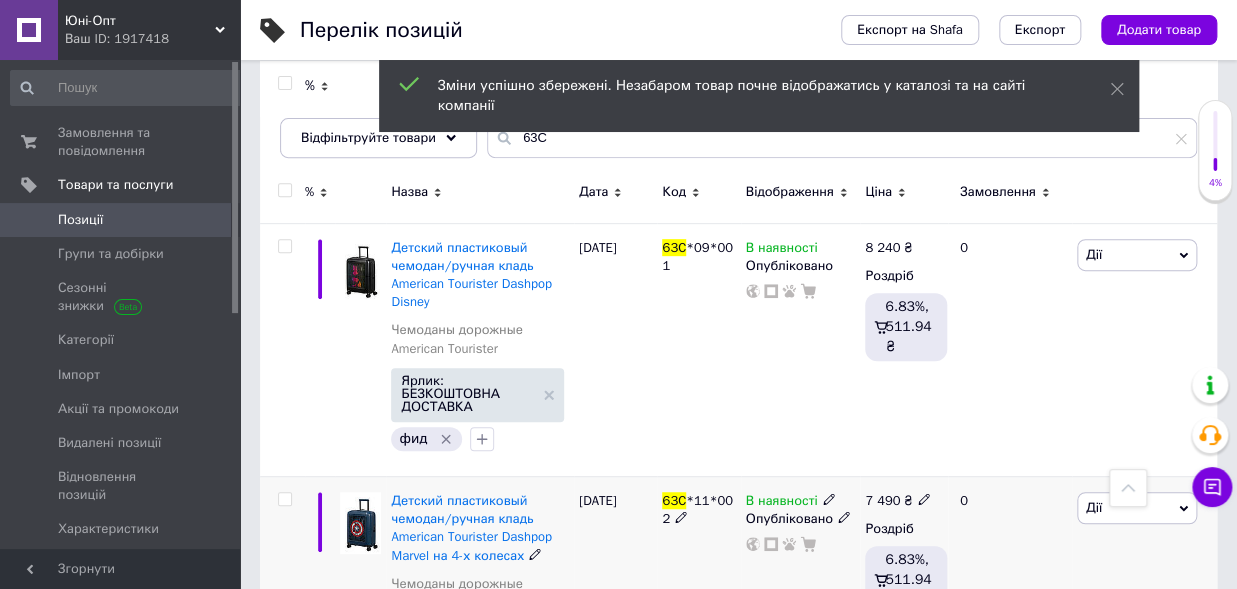 scroll, scrollTop: 448, scrollLeft: 0, axis: vertical 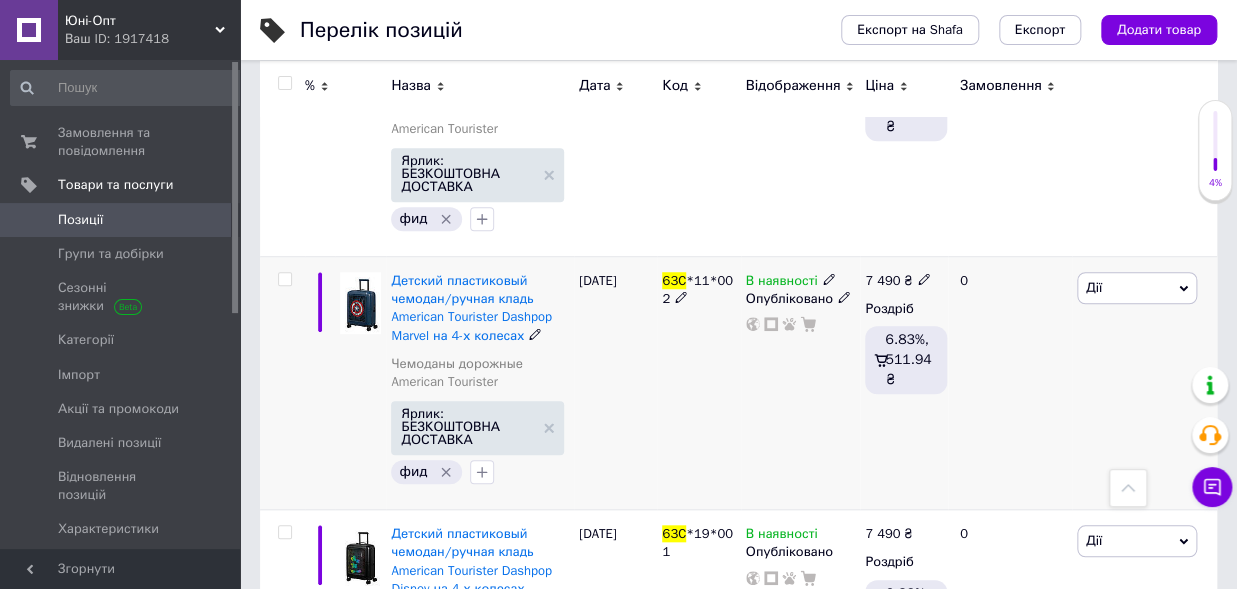 click 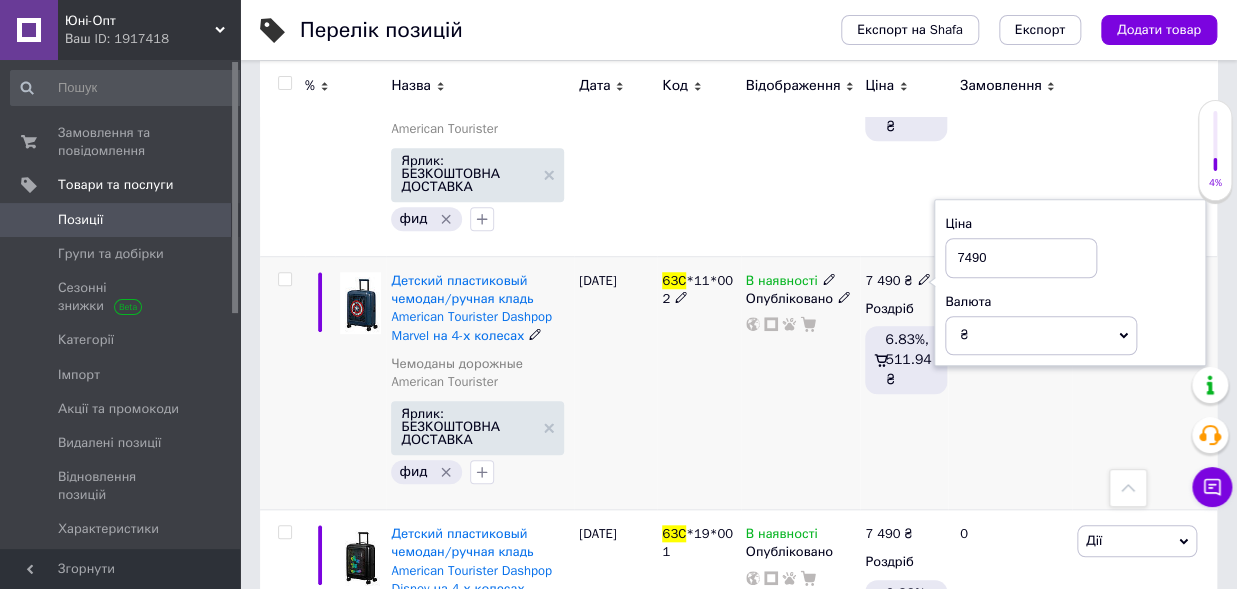 drag, startPoint x: 998, startPoint y: 256, endPoint x: 882, endPoint y: 254, distance: 116.01724 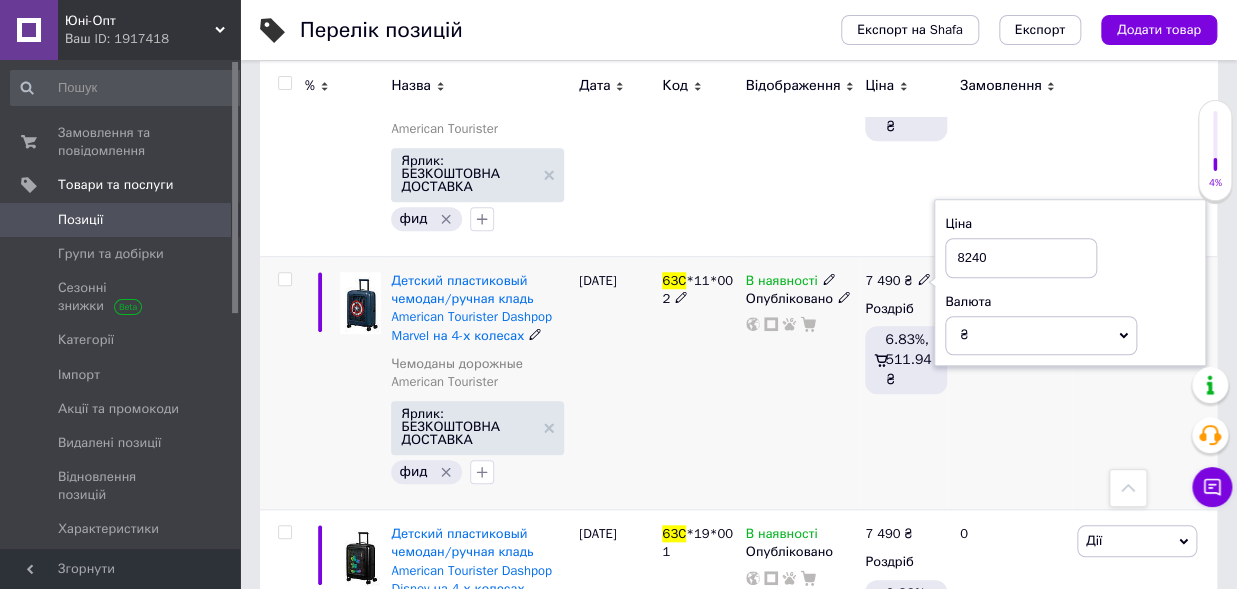type on "8240" 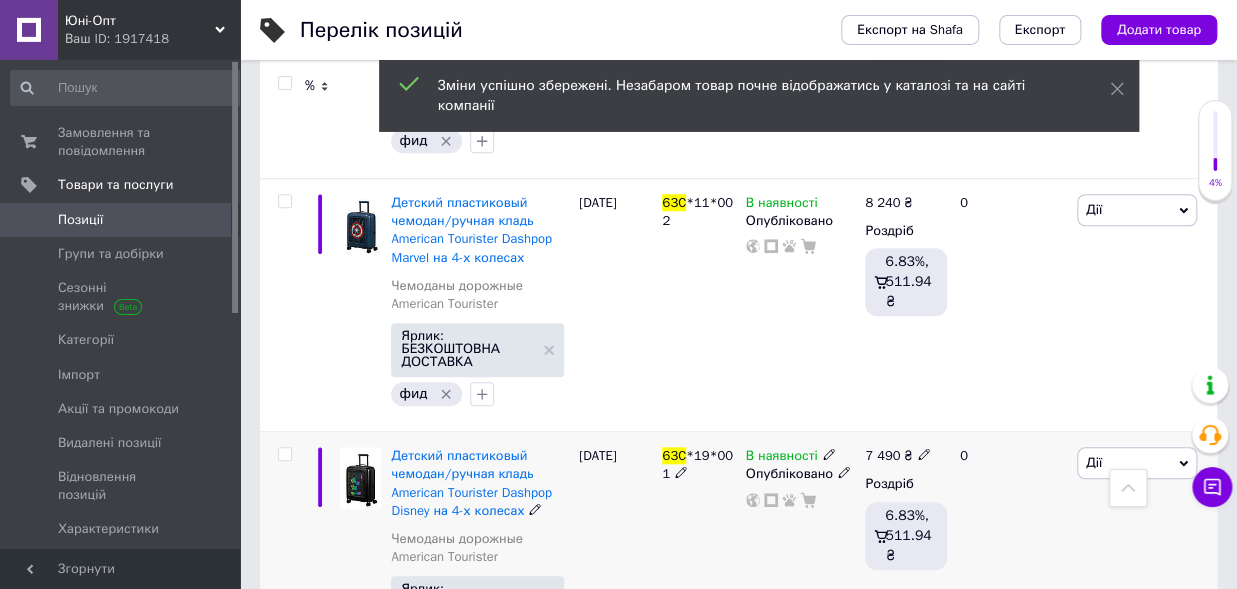 scroll, scrollTop: 668, scrollLeft: 0, axis: vertical 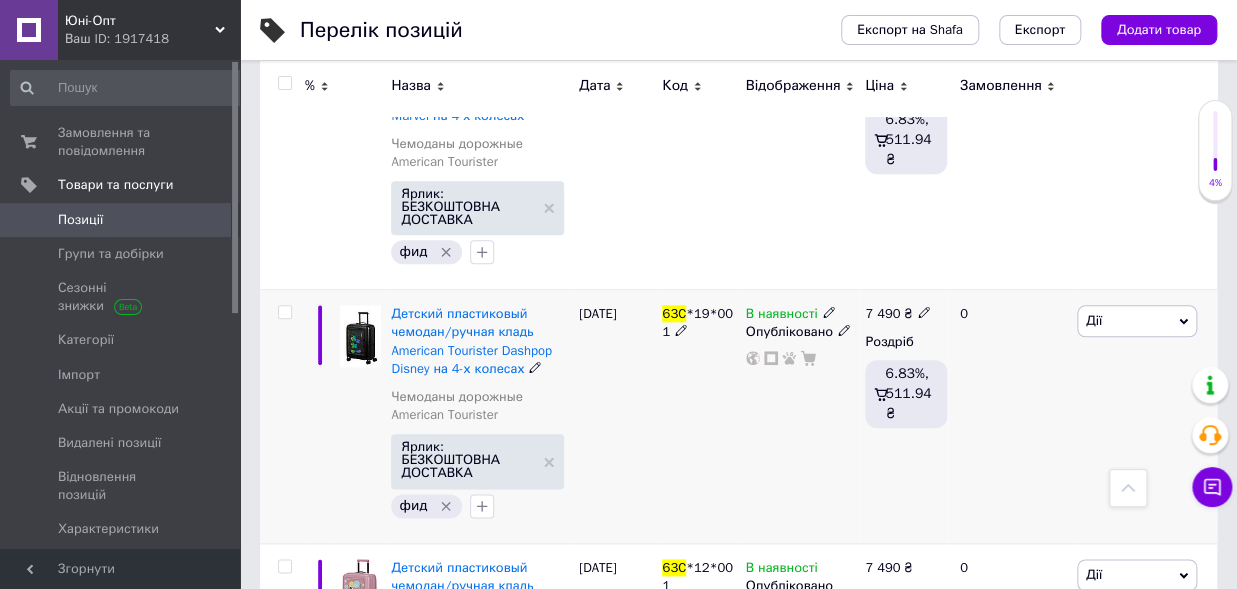 click 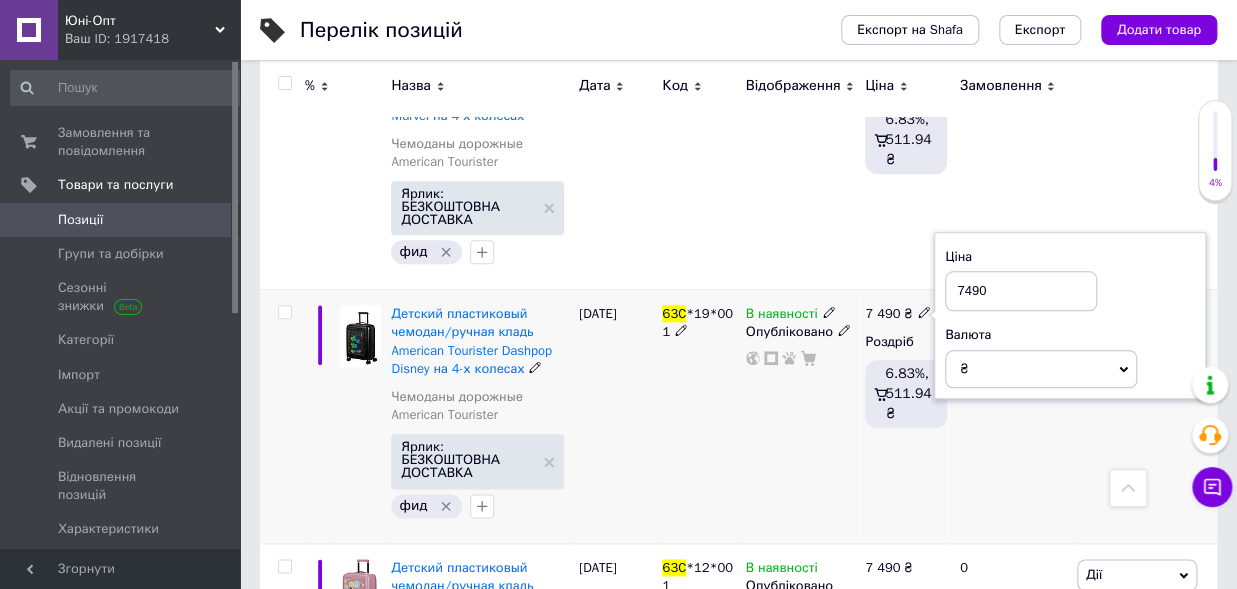 drag, startPoint x: 985, startPoint y: 292, endPoint x: 919, endPoint y: 290, distance: 66.0303 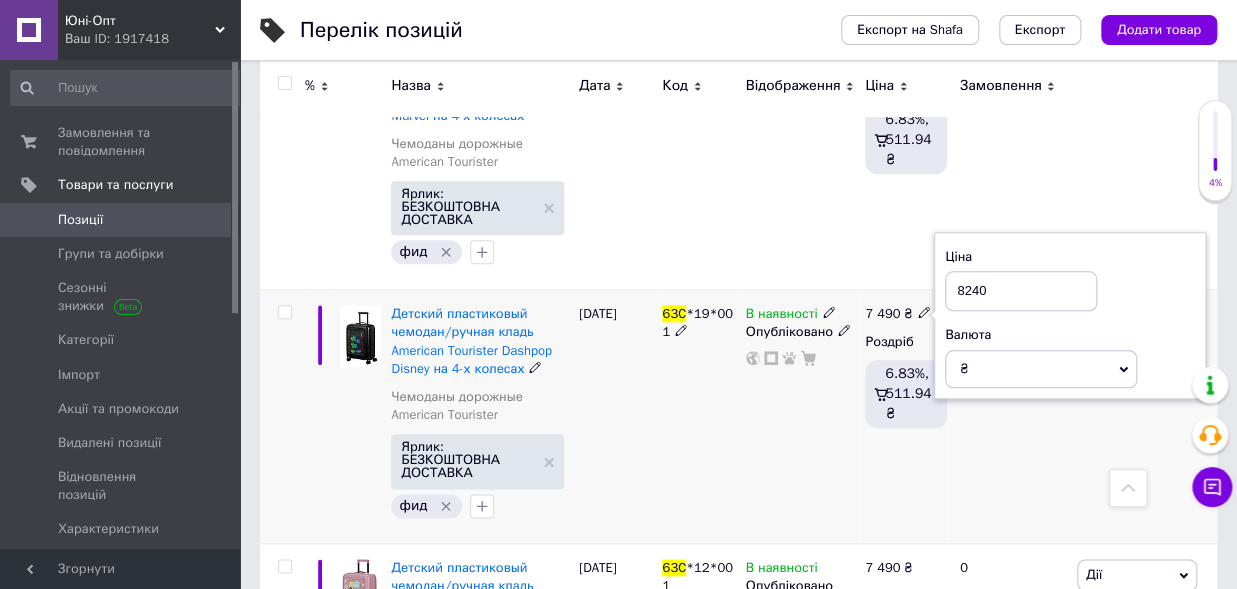type on "8240" 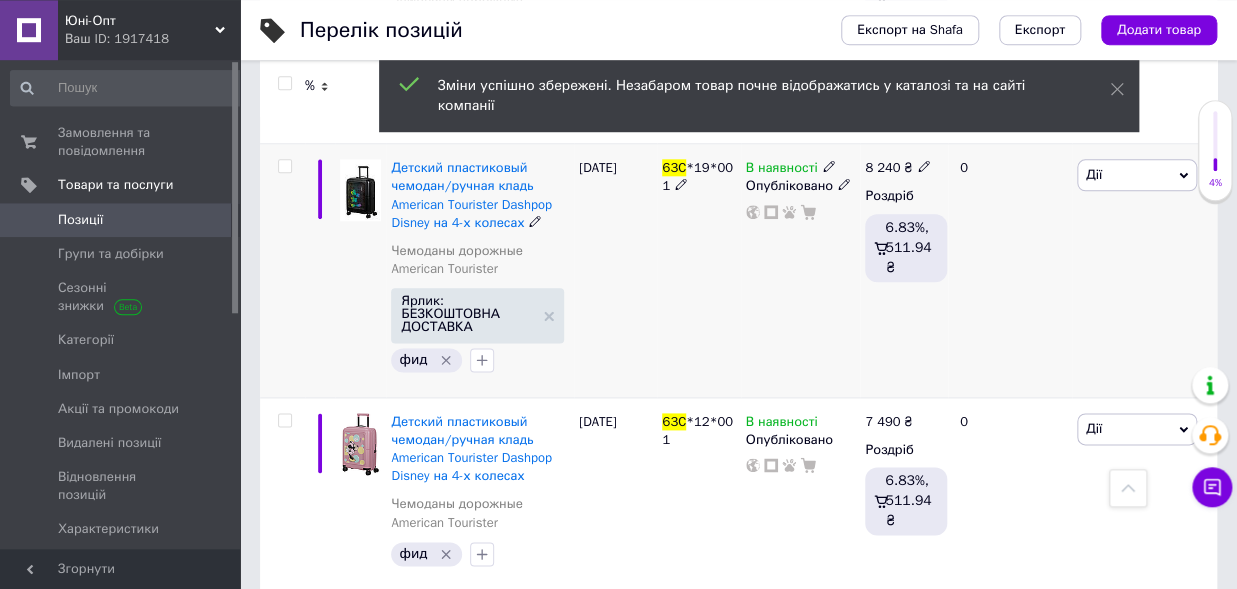 scroll, scrollTop: 888, scrollLeft: 0, axis: vertical 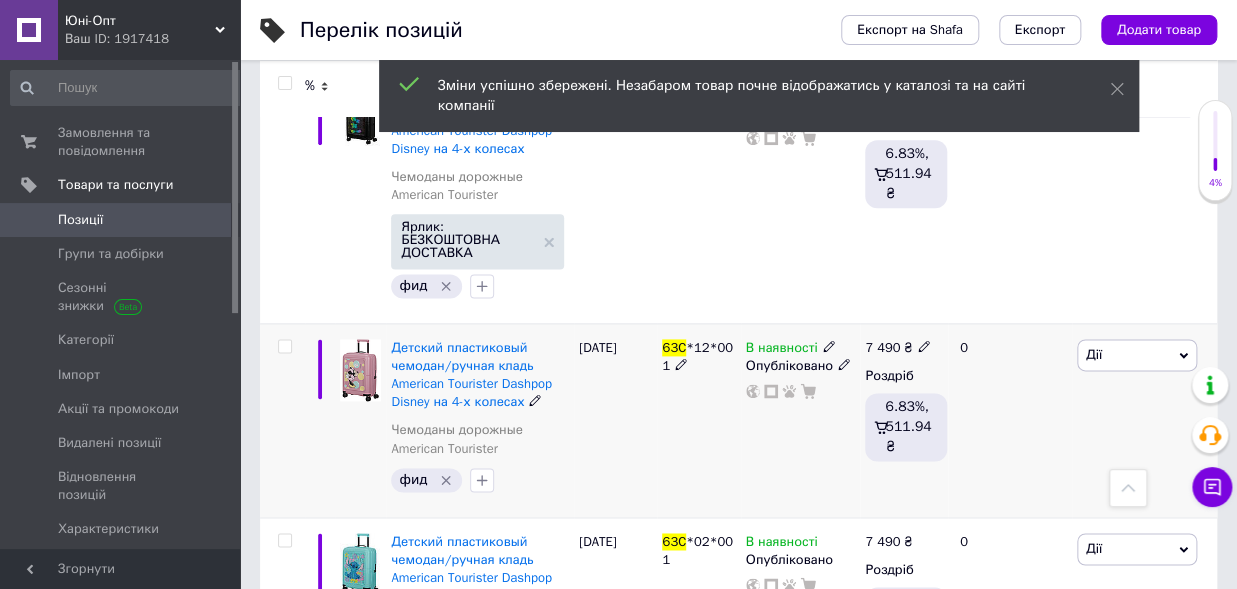 click at bounding box center [924, 345] 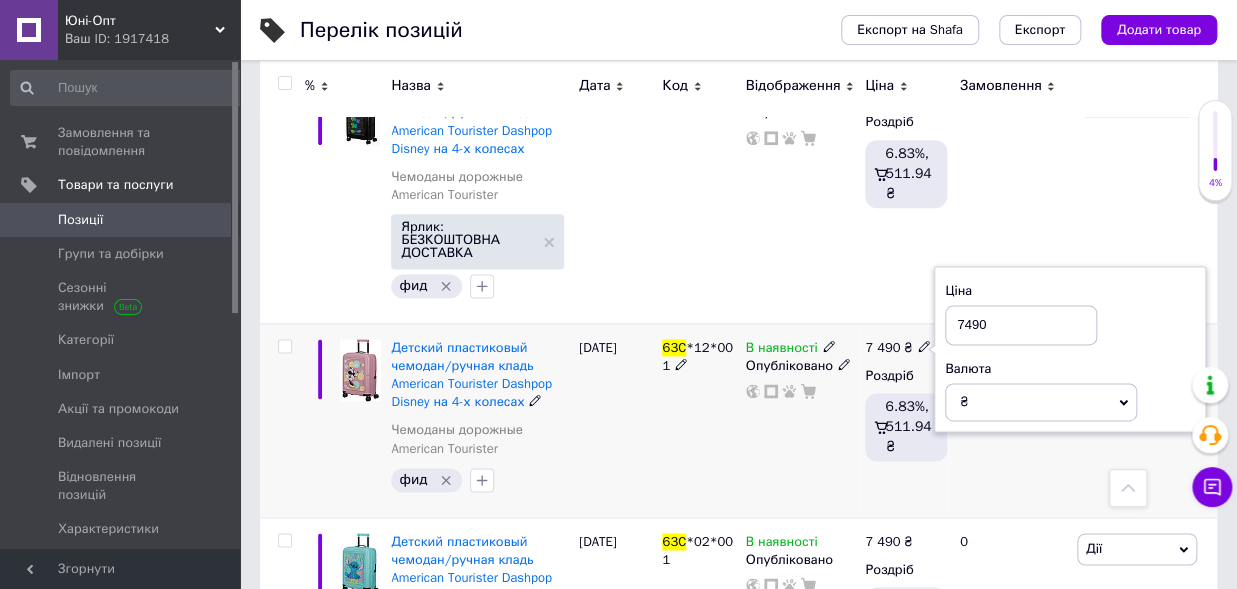 drag, startPoint x: 952, startPoint y: 318, endPoint x: 880, endPoint y: 318, distance: 72 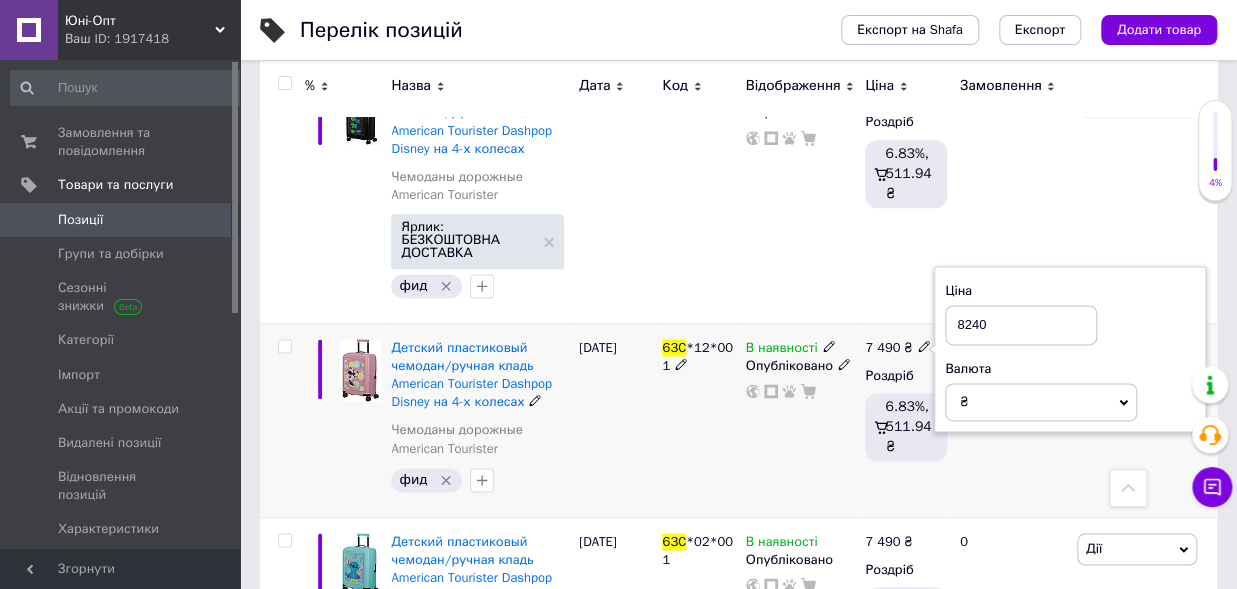 type on "8240" 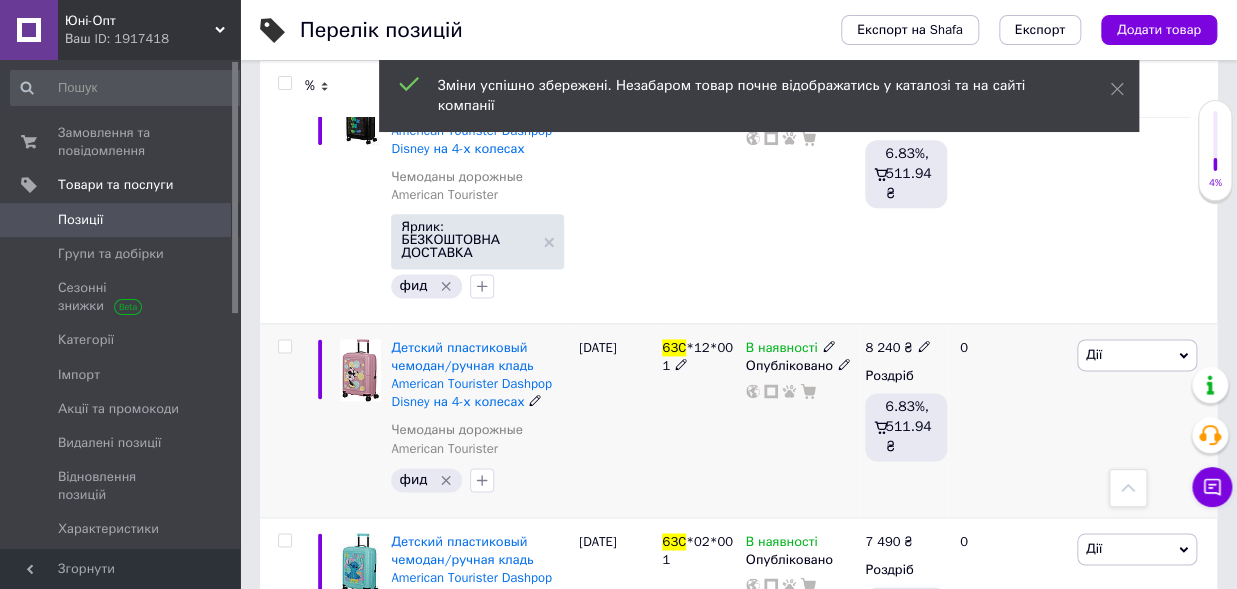 scroll, scrollTop: 1108, scrollLeft: 0, axis: vertical 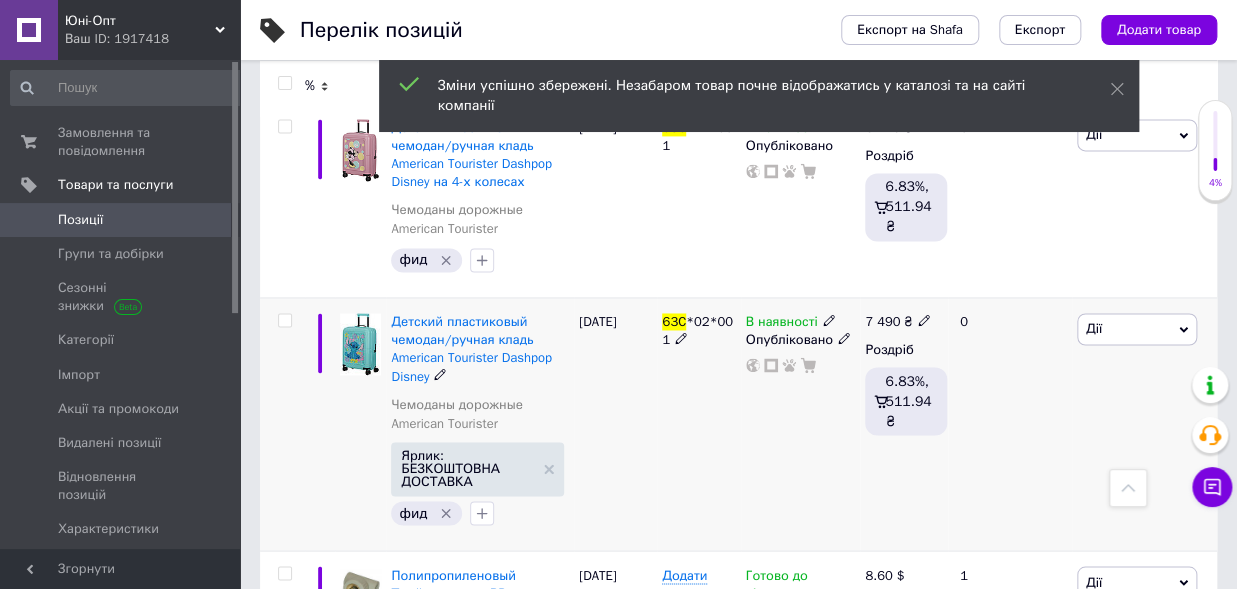 click 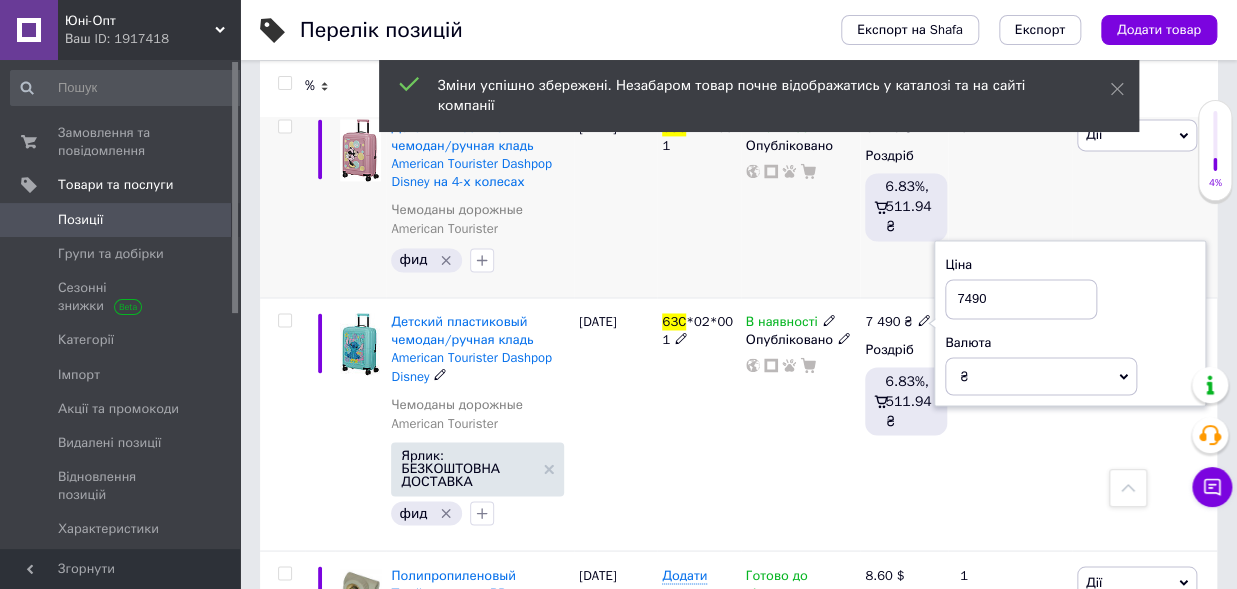drag, startPoint x: 1004, startPoint y: 296, endPoint x: 929, endPoint y: 293, distance: 75.059975 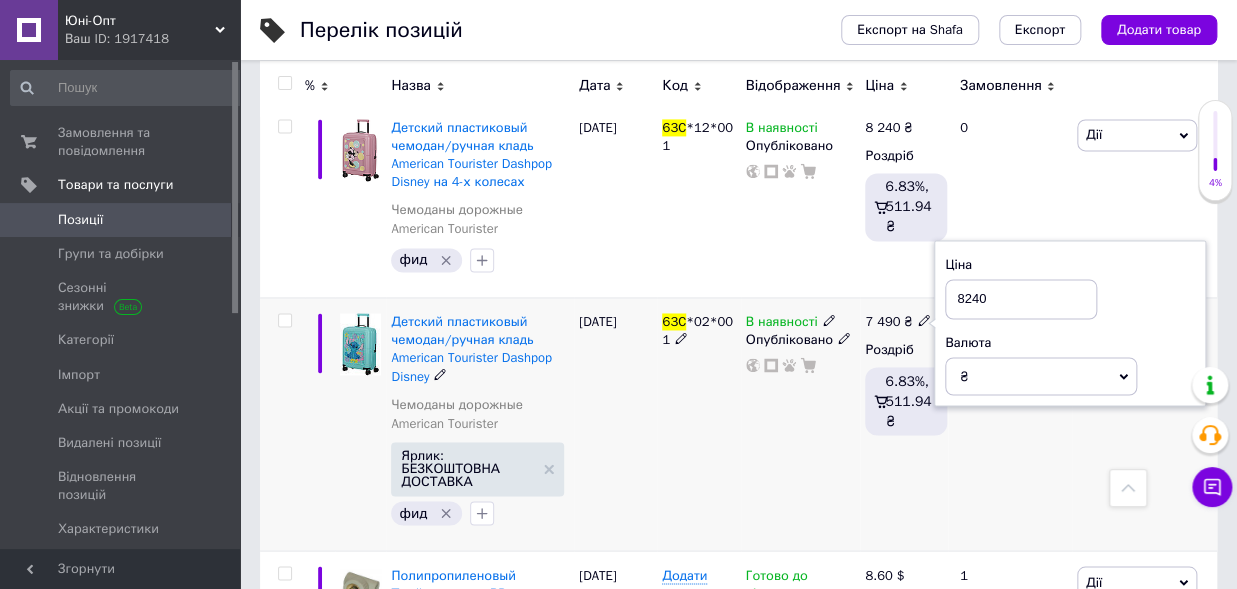type on "8240" 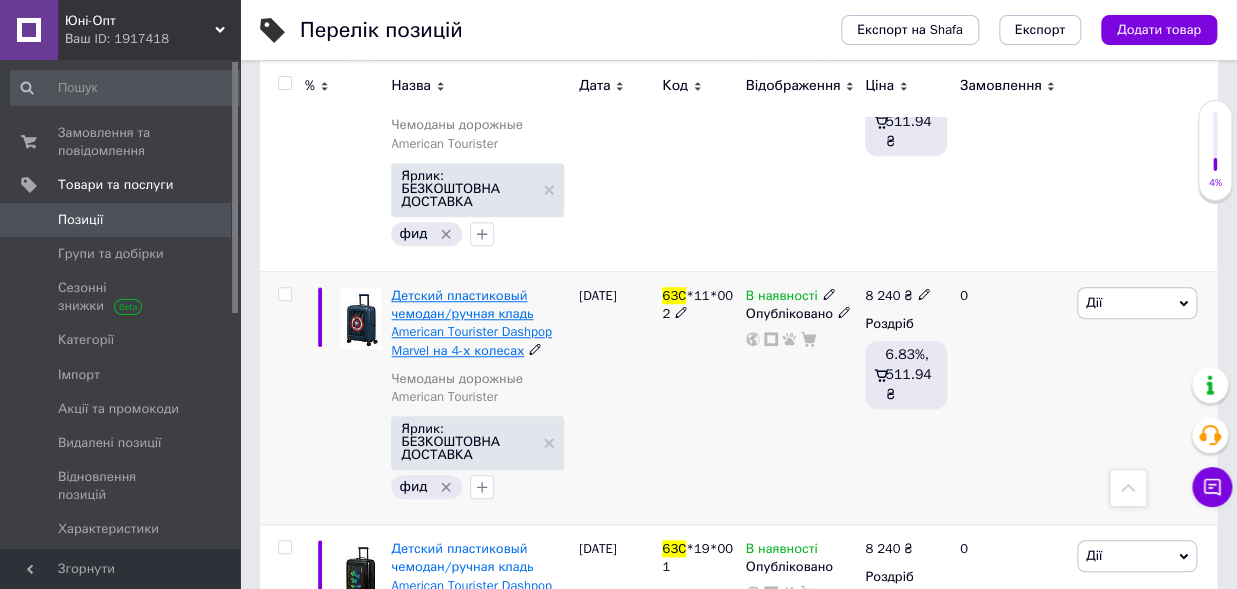 scroll, scrollTop: 220, scrollLeft: 0, axis: vertical 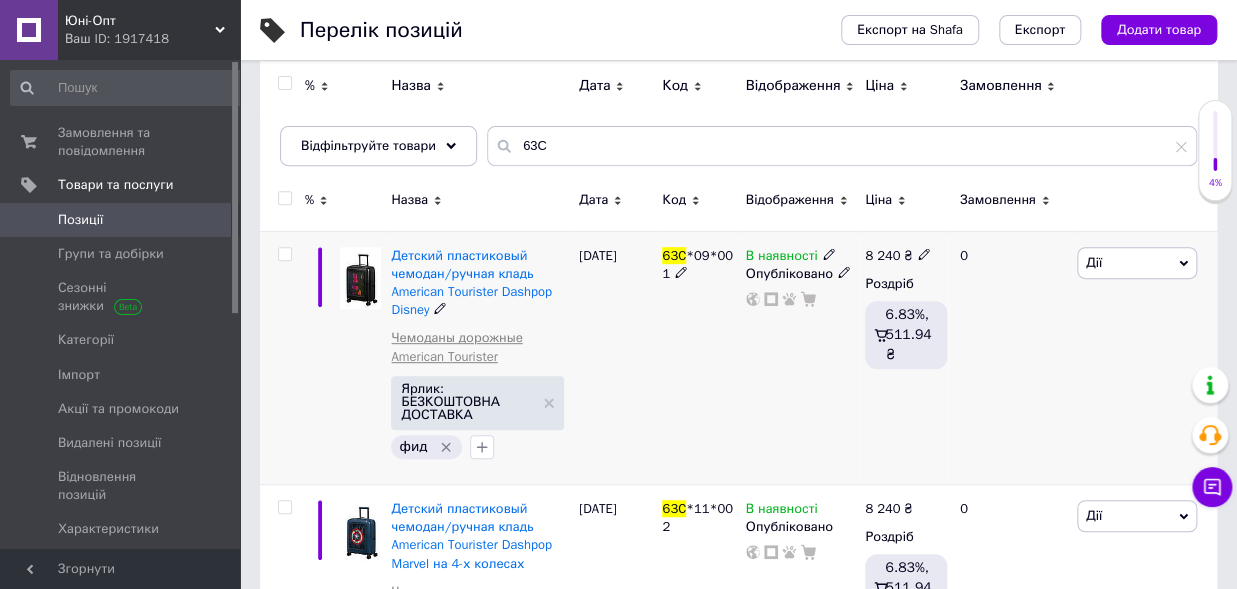 click on "Чемоданы дорожные American Tourister" at bounding box center (480, 347) 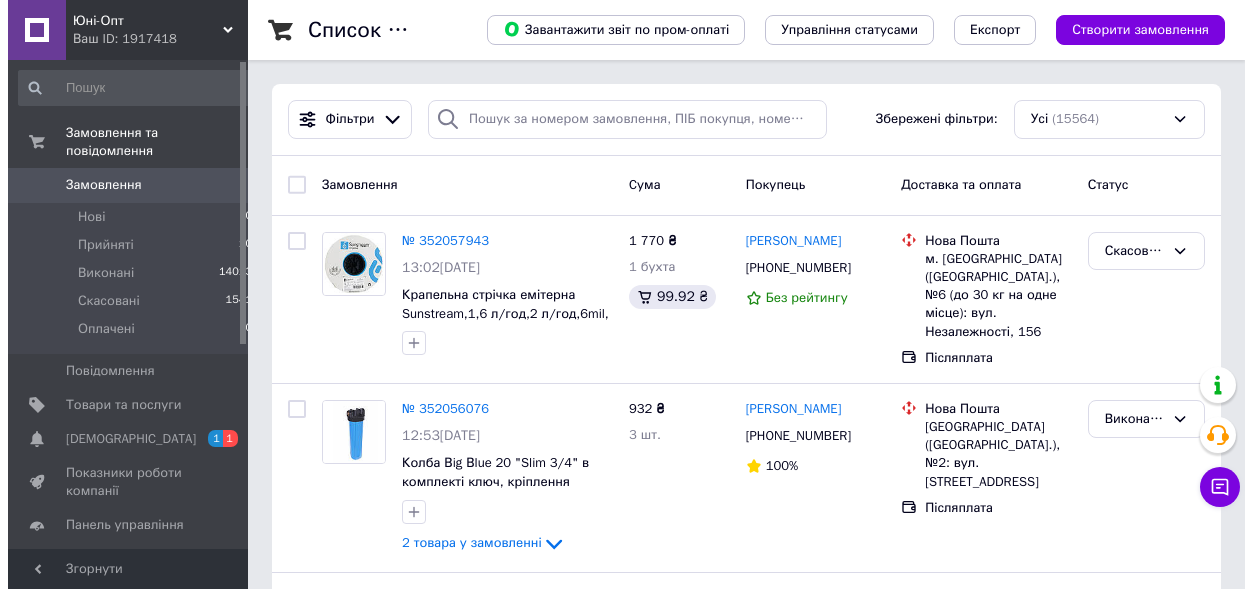 scroll, scrollTop: 0, scrollLeft: 0, axis: both 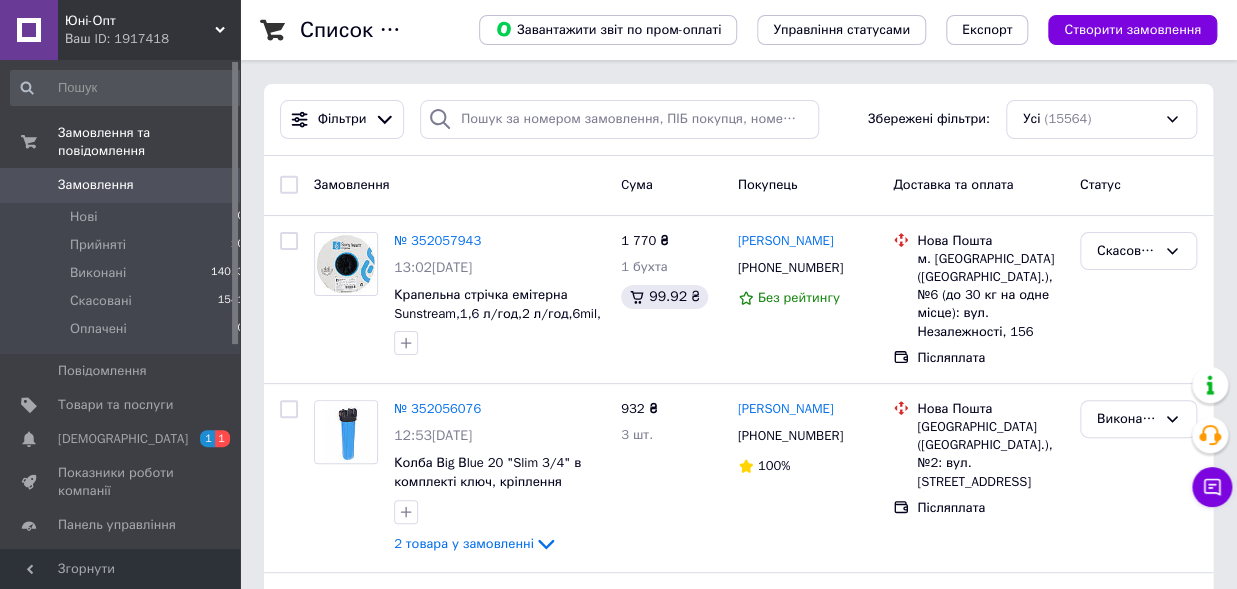 click on "Замовлення" at bounding box center (96, 185) 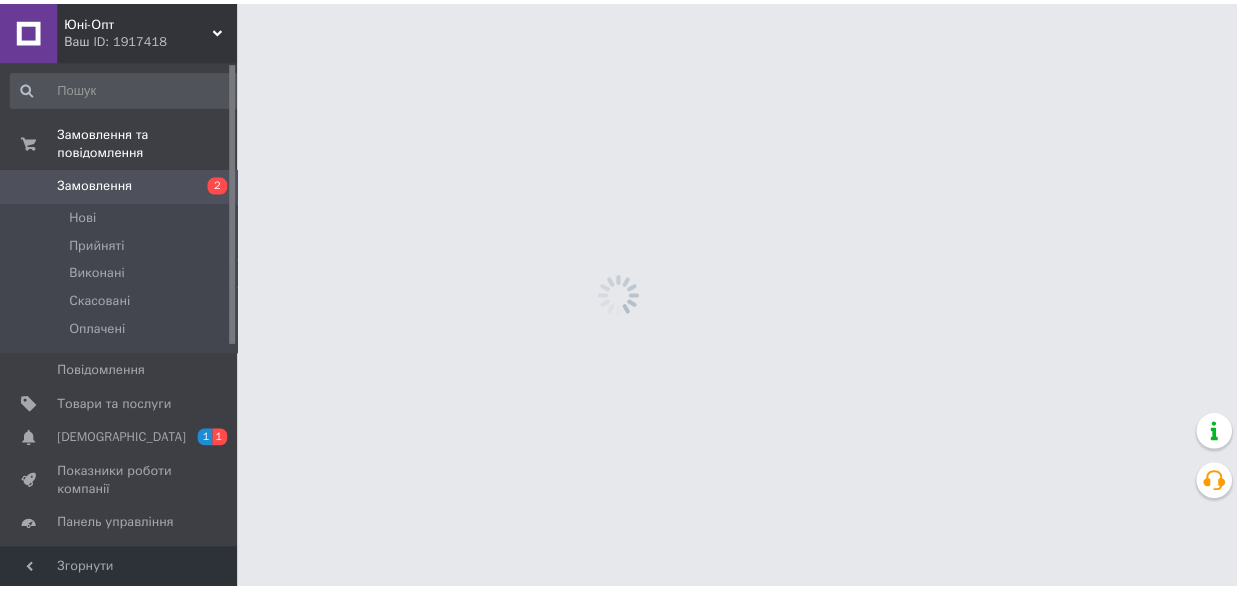 scroll, scrollTop: 0, scrollLeft: 0, axis: both 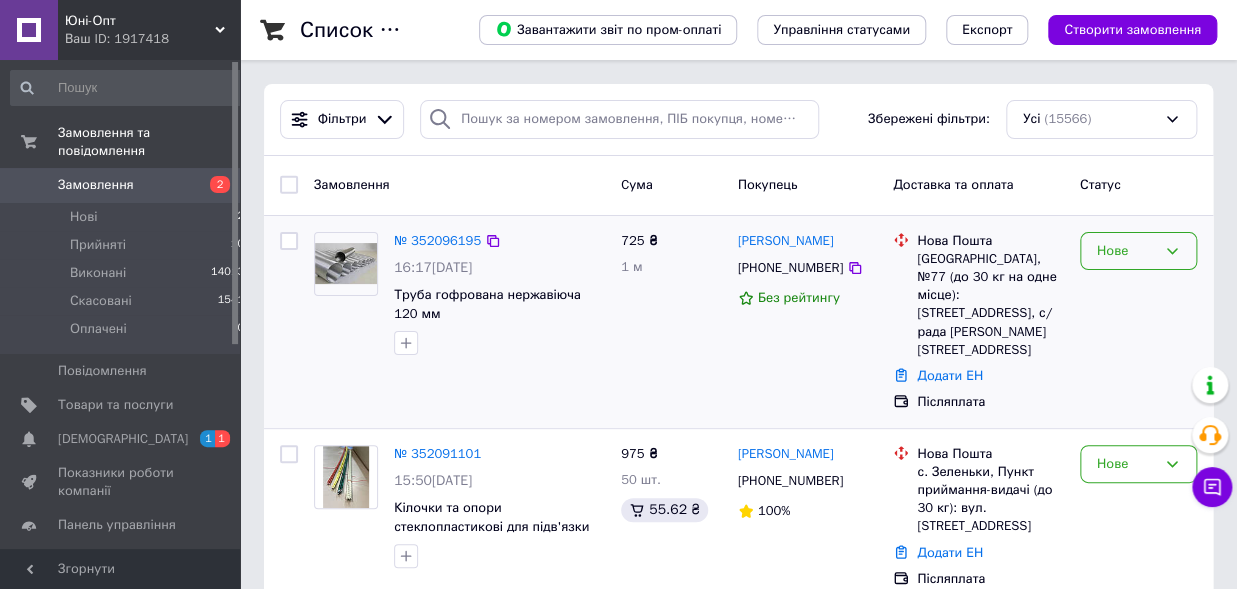 click on "Нове" at bounding box center [1138, 251] 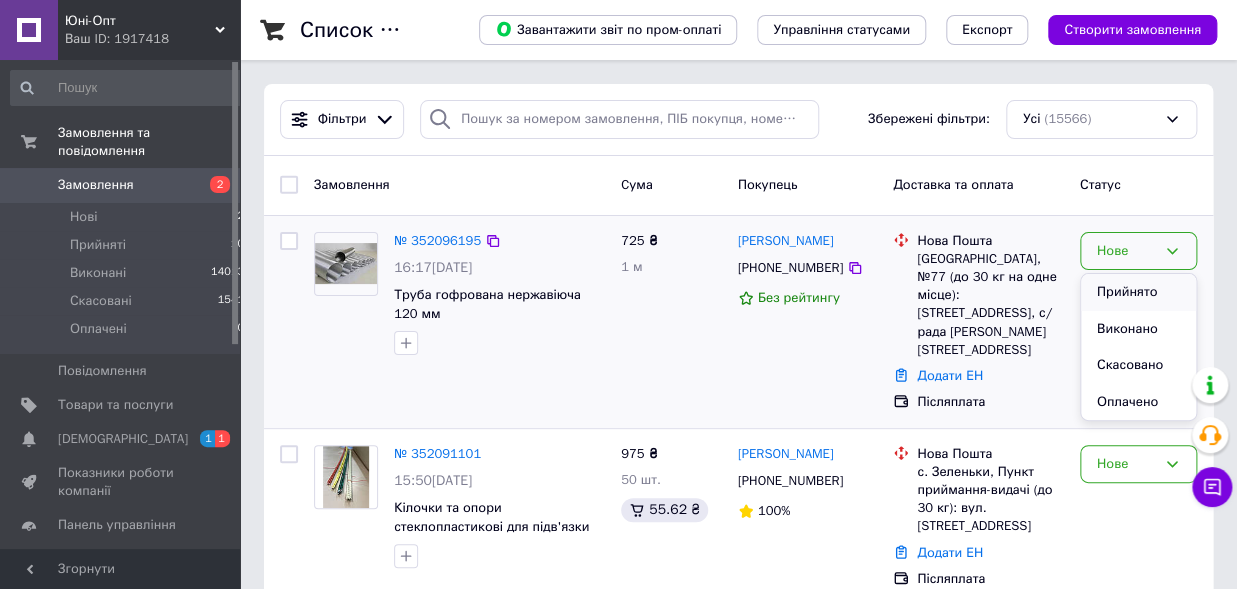click on "Прийнято" at bounding box center (1138, 292) 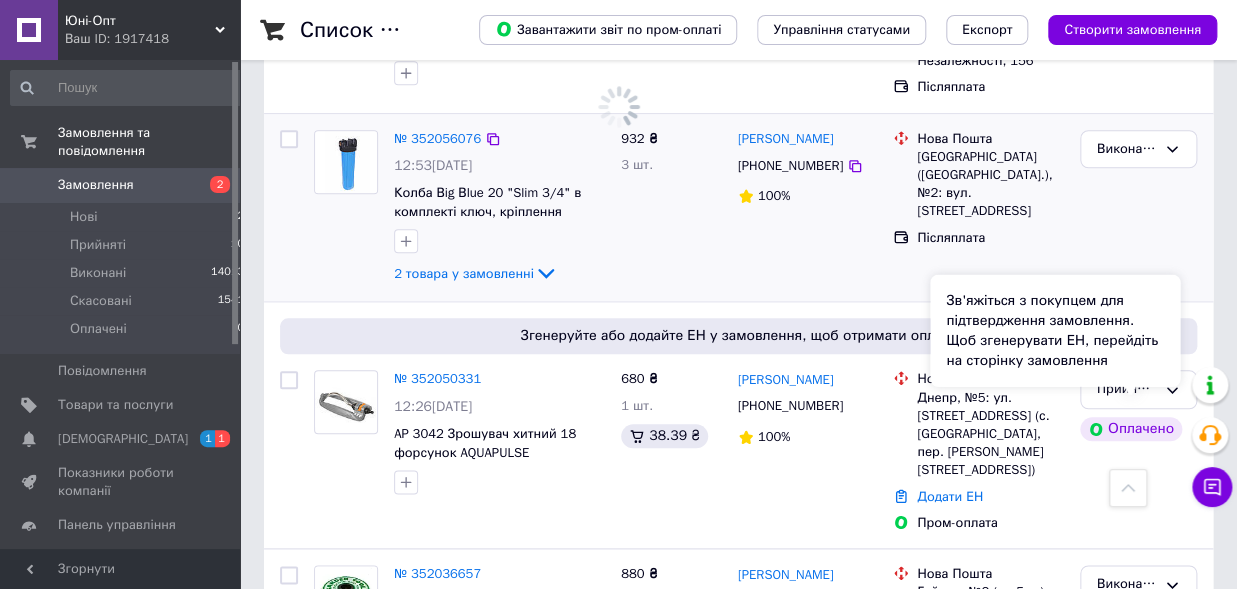 scroll, scrollTop: 550, scrollLeft: 0, axis: vertical 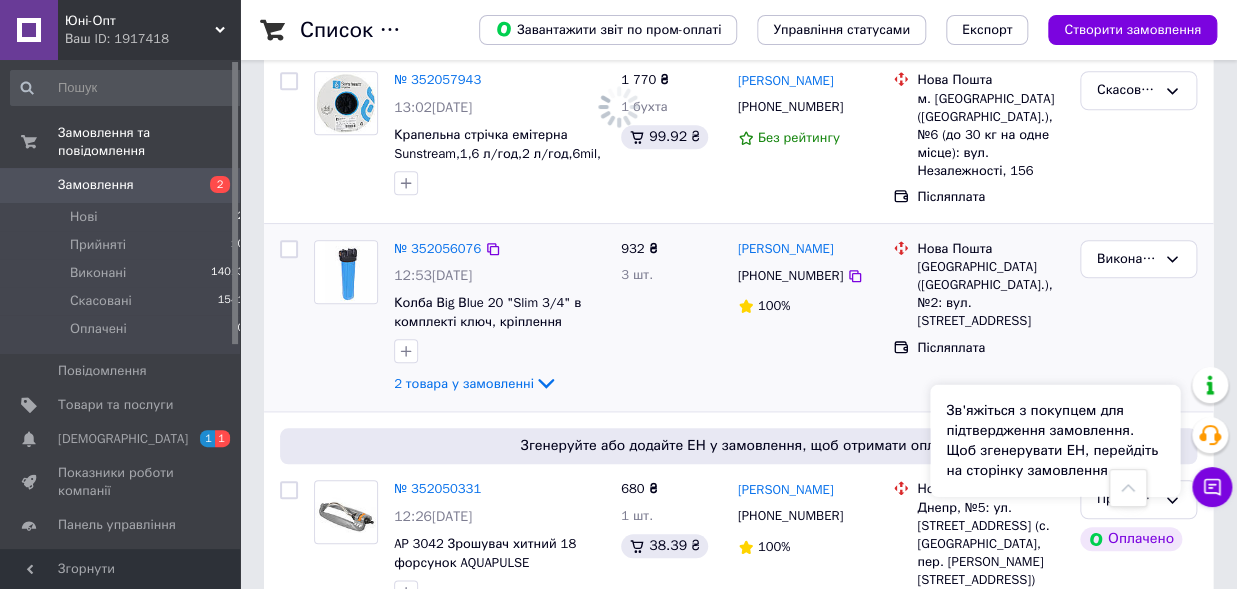 click on "Дмитро Гончарук +380632304297 100%" at bounding box center [807, 318] 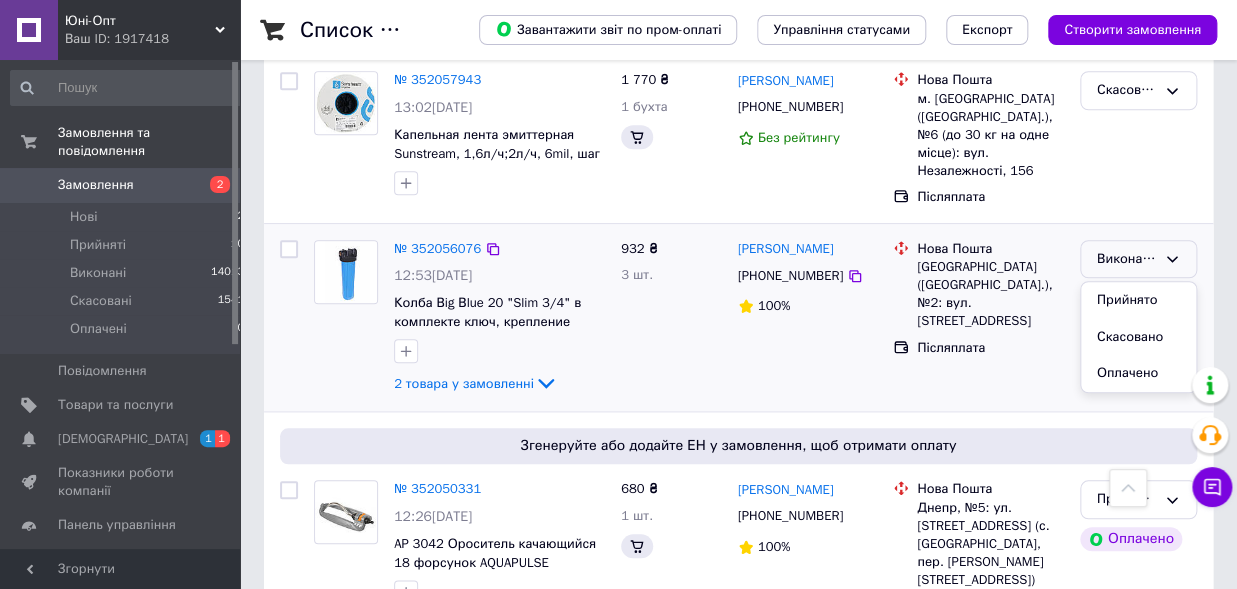 click on "Нова Пошта Київ (Київська обл.), №2: вул. Богатирська, 11 Післяплата" at bounding box center (978, 318) 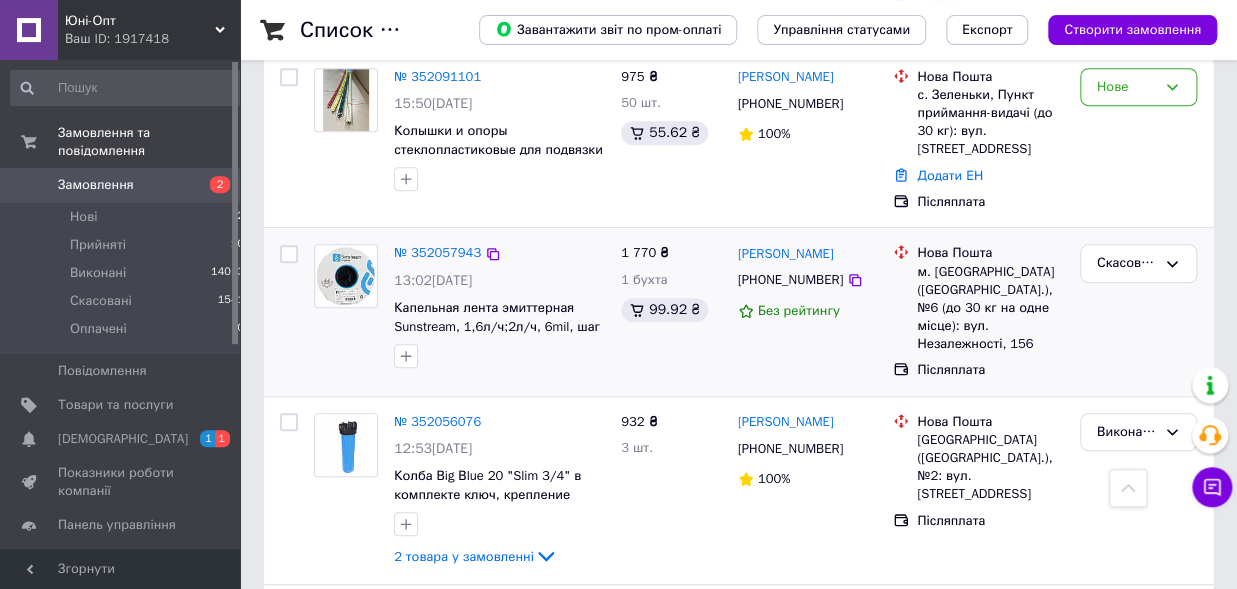 scroll, scrollTop: 330, scrollLeft: 0, axis: vertical 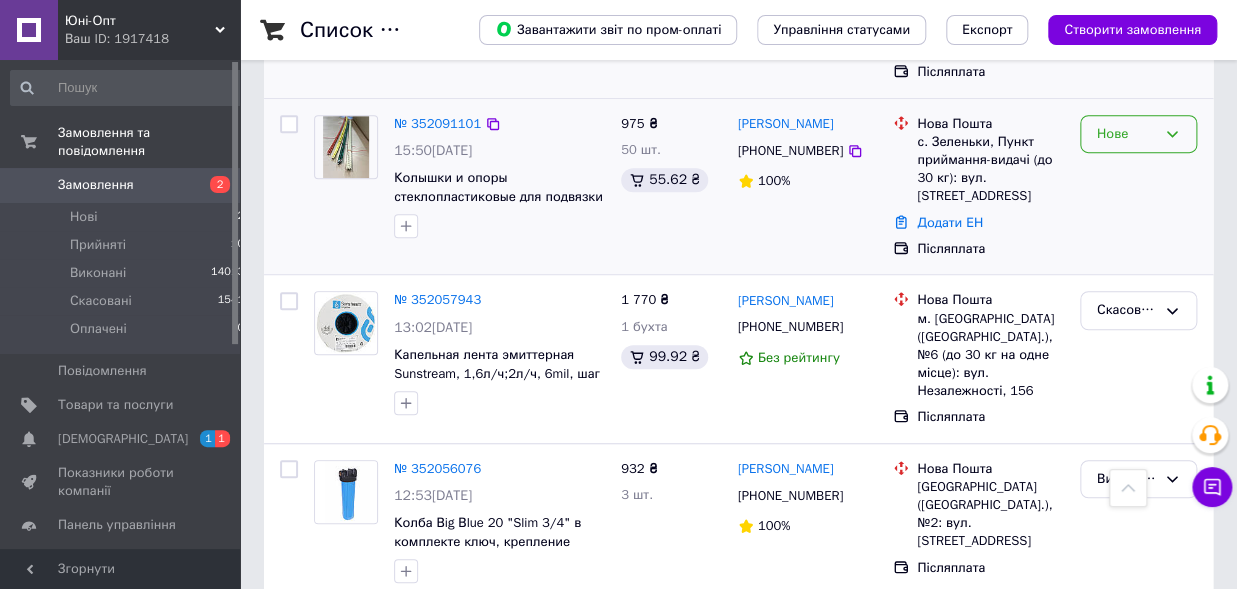click on "Нове" at bounding box center [1138, 134] 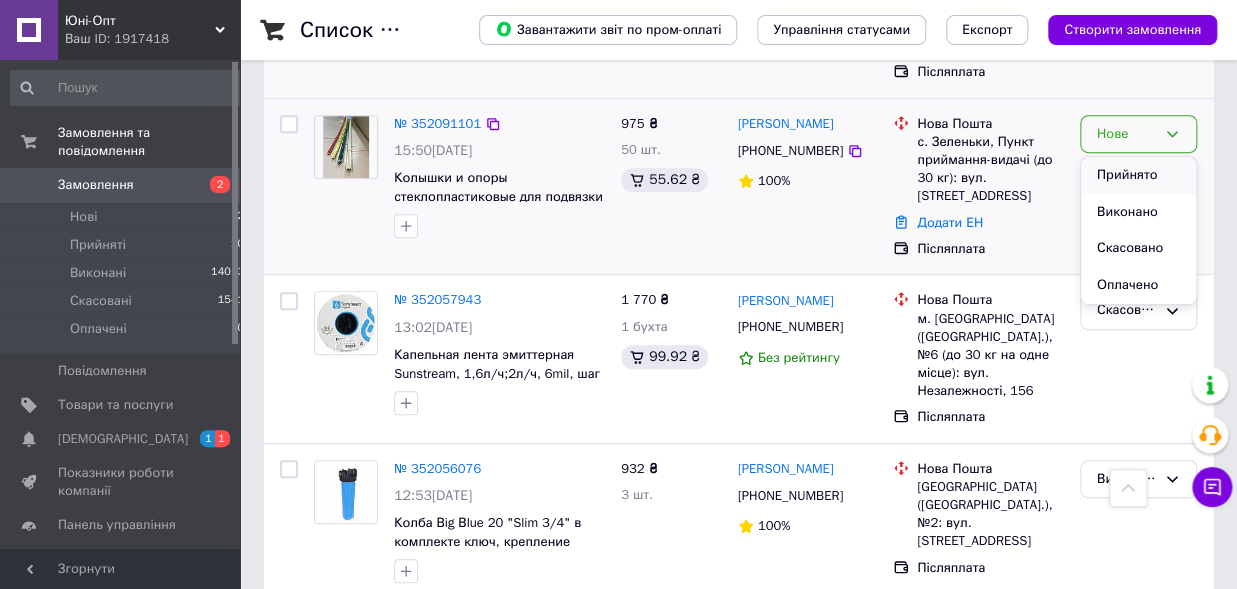 click on "Прийнято" at bounding box center (1138, 175) 